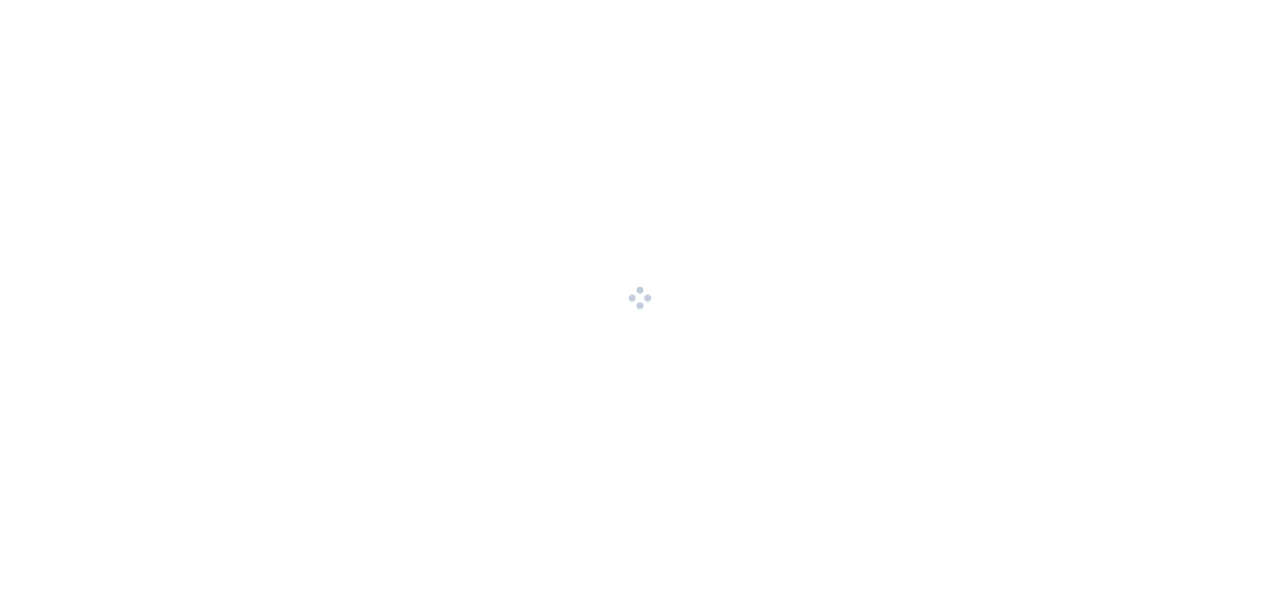 scroll, scrollTop: 0, scrollLeft: 0, axis: both 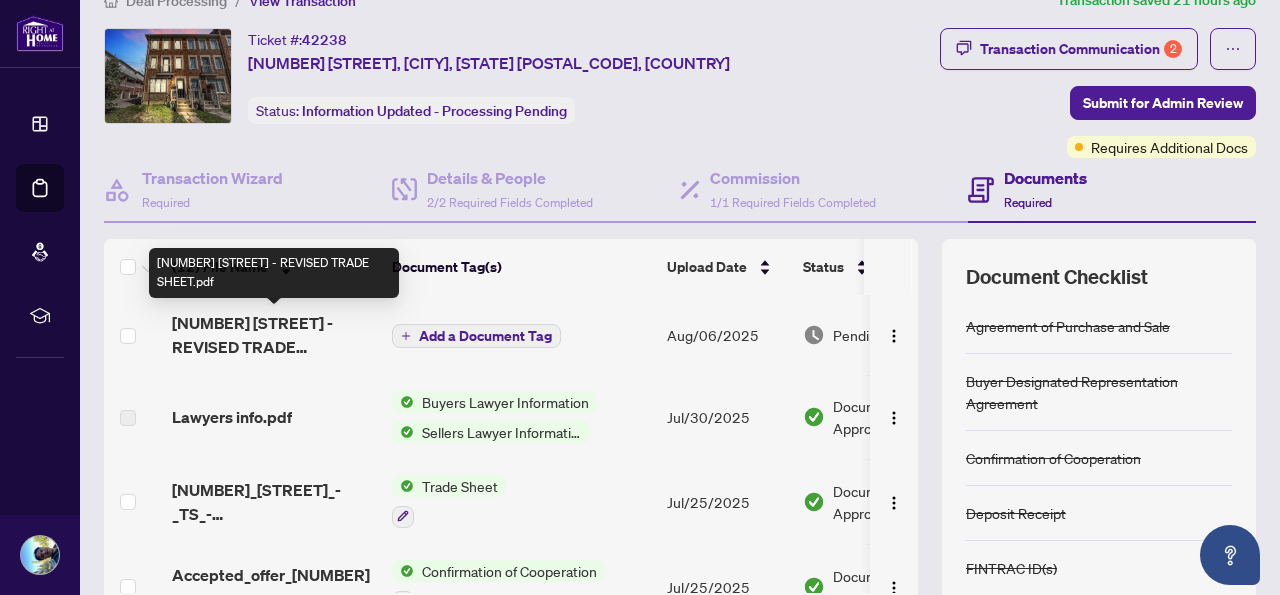 click on "[NUMBER] [STREET] - REVISED TRADE SHEET.pdf" at bounding box center (274, 335) 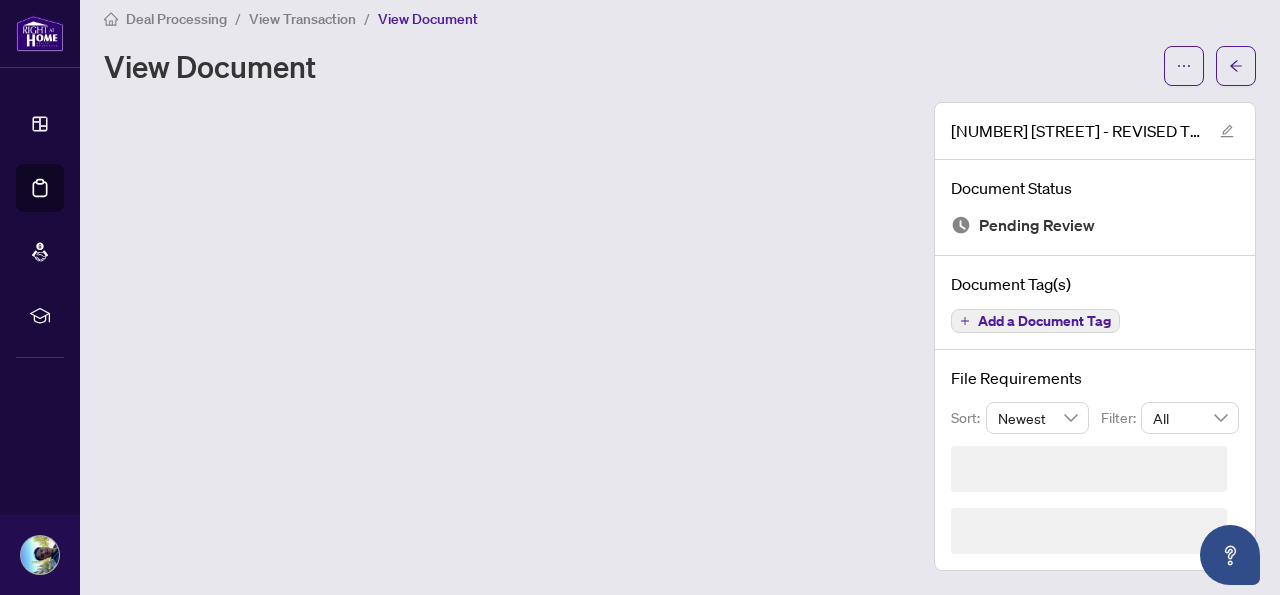 scroll, scrollTop: 0, scrollLeft: 0, axis: both 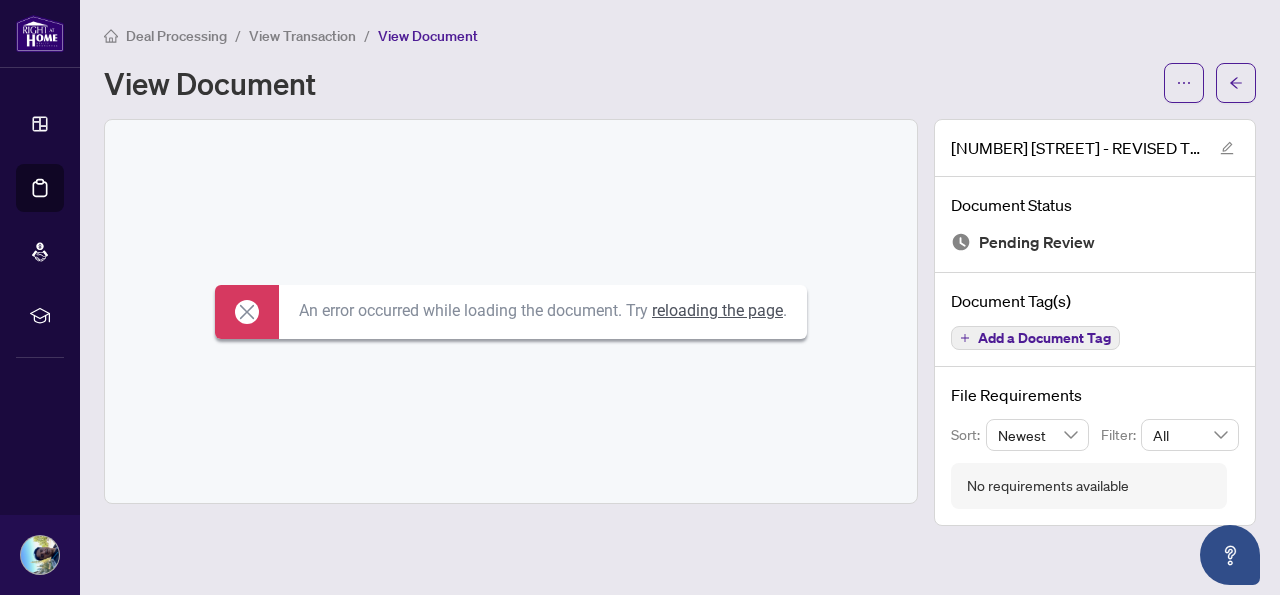 click on "reloading the page" at bounding box center [717, 310] 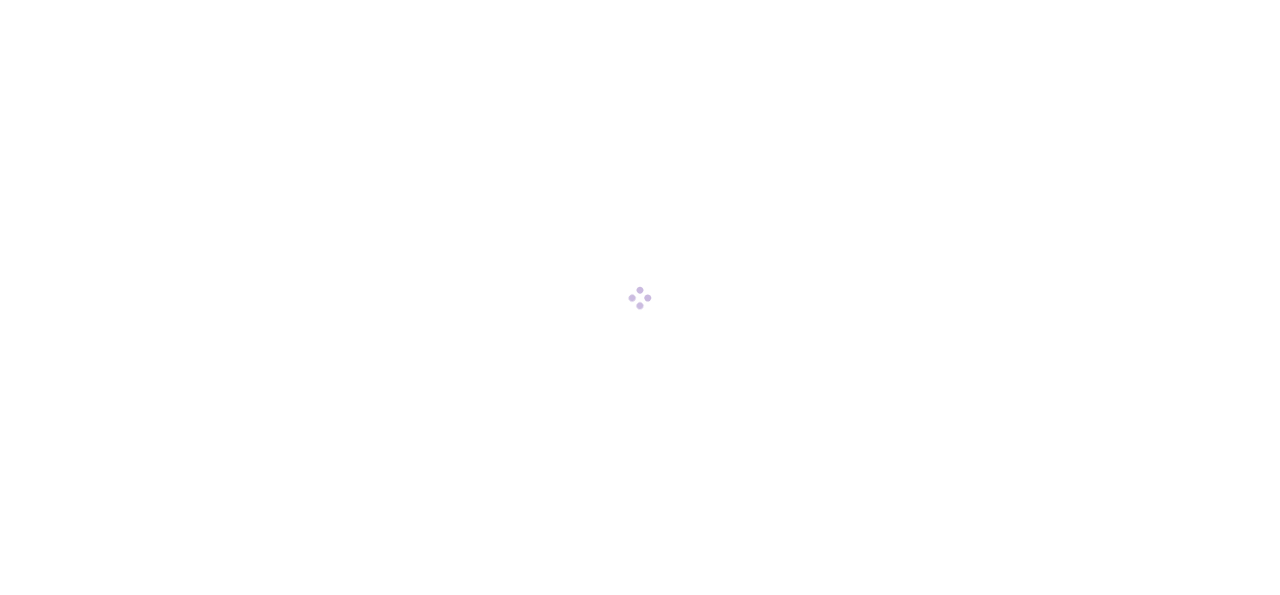 scroll, scrollTop: 0, scrollLeft: 0, axis: both 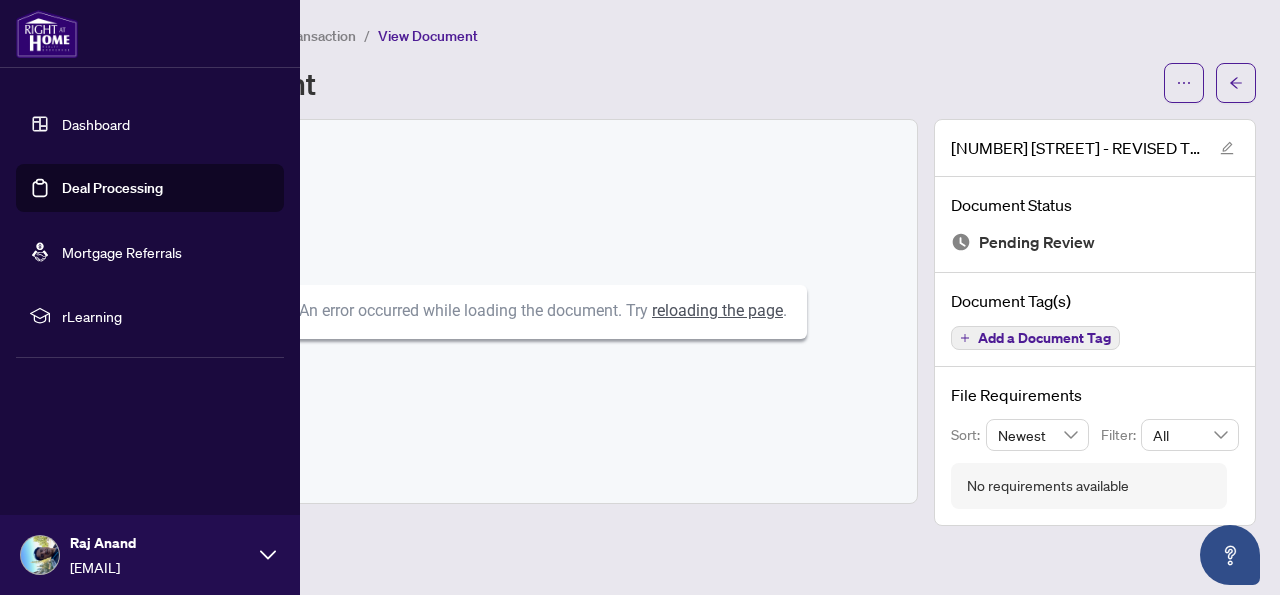 click on "Deal Processing" at bounding box center (112, 188) 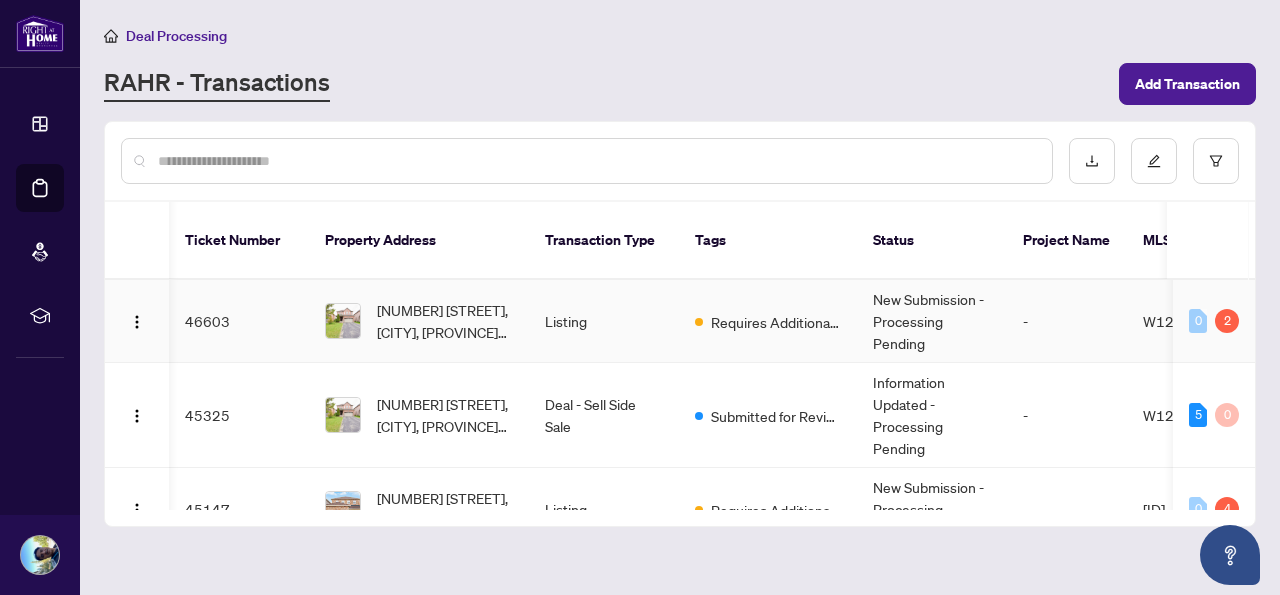 scroll, scrollTop: 7, scrollLeft: 10, axis: both 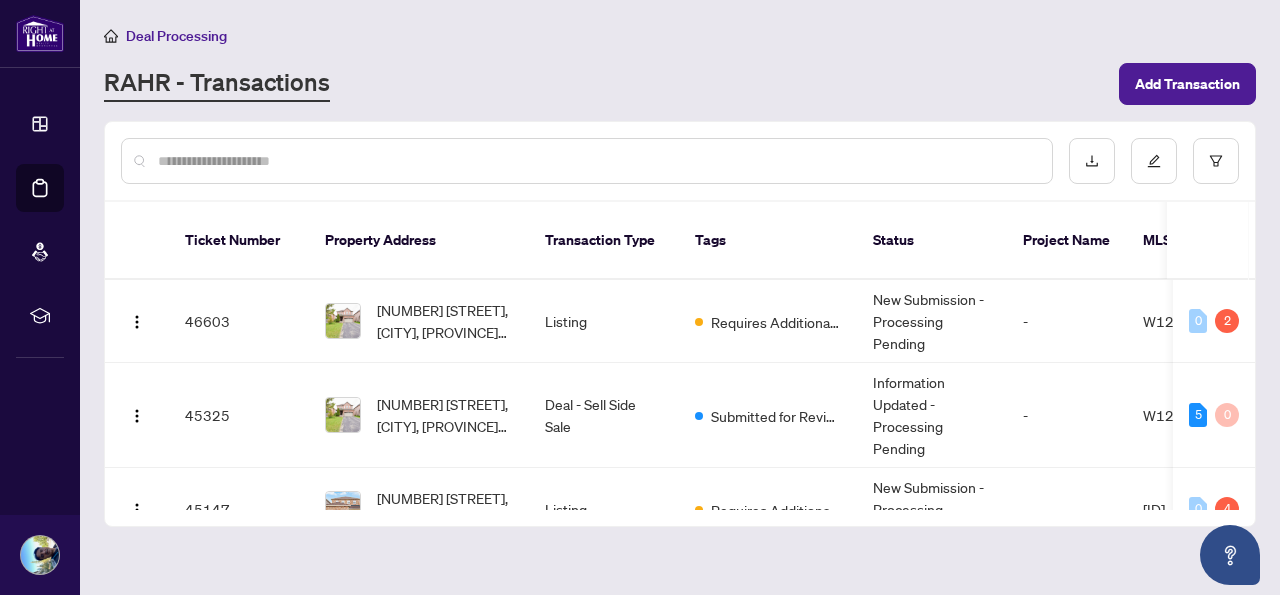 click on "Deal Processing" at bounding box center (680, 35) 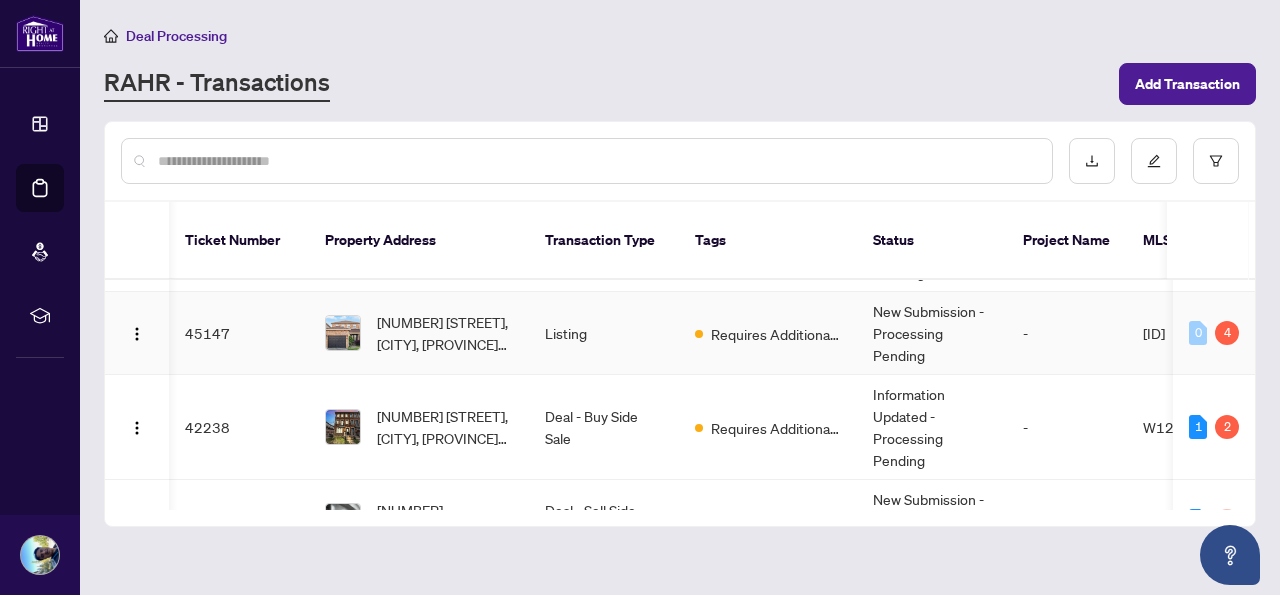scroll, scrollTop: 204, scrollLeft: 5, axis: both 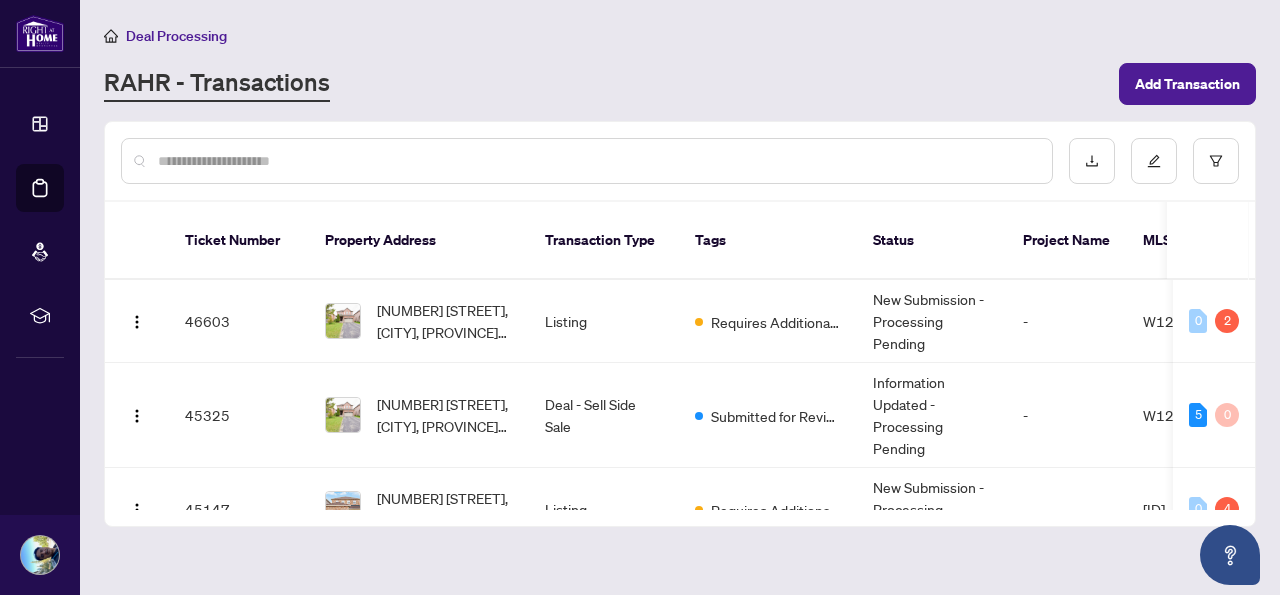 click on "RAHR - Transactions" at bounding box center (605, 84) 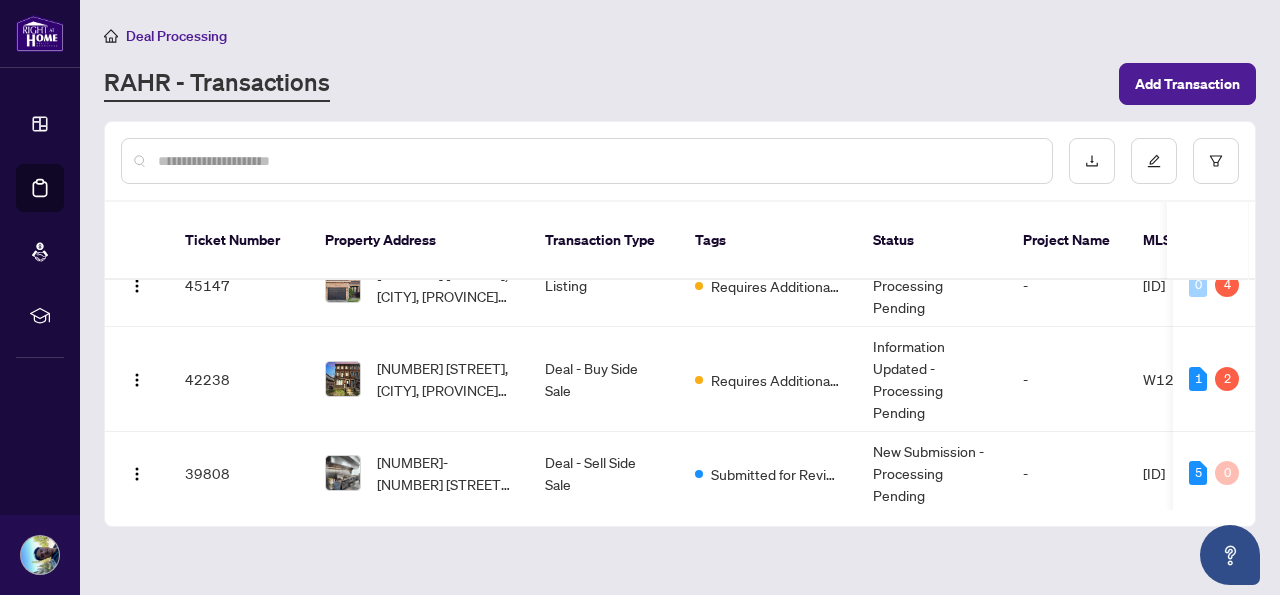 scroll, scrollTop: 286, scrollLeft: 0, axis: vertical 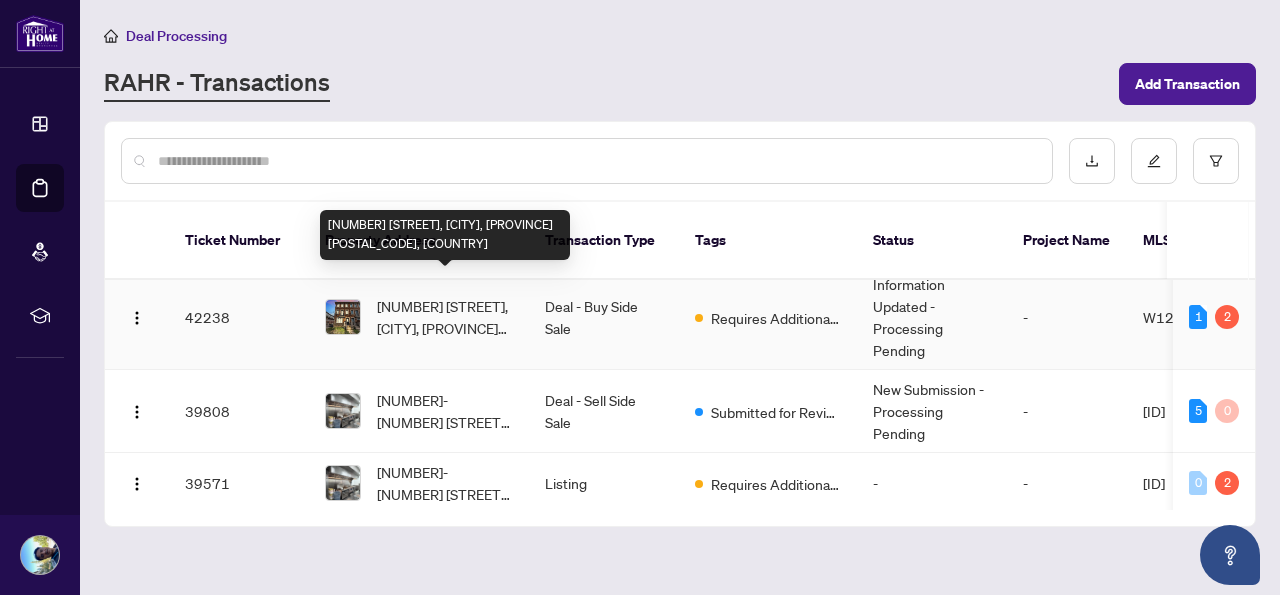 click on "[NUMBER] [STREET], [CITY], [PROVINCE] [POSTAL_CODE], Canada" at bounding box center [445, 317] 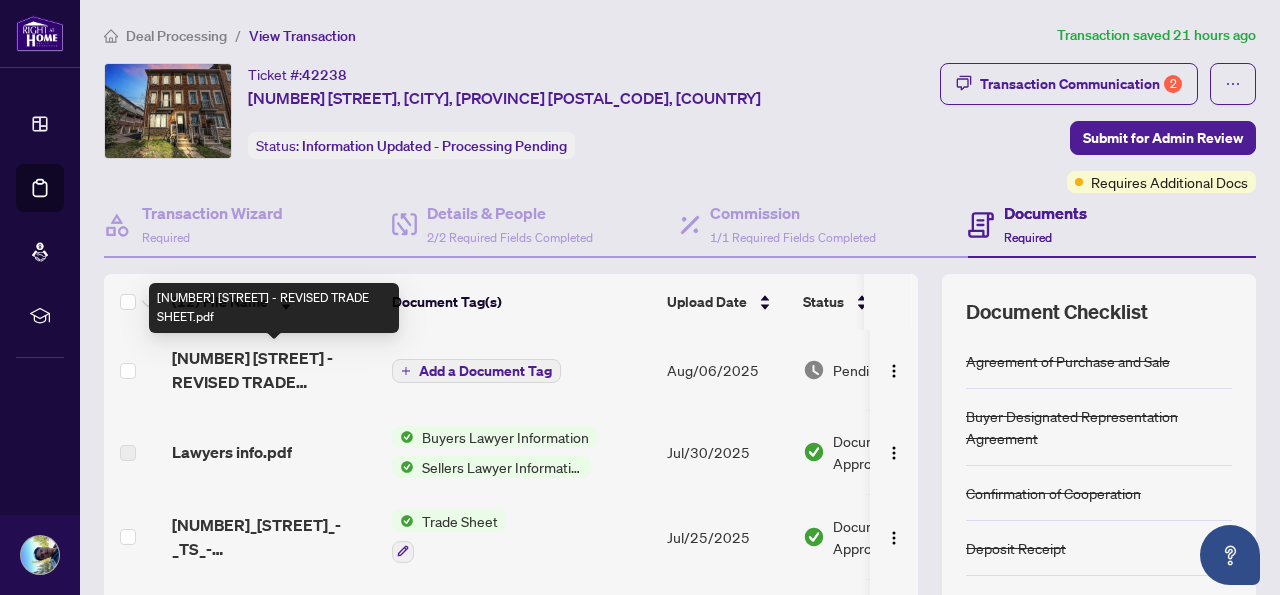 click on "[NUMBER] [STREET] - REVISED TRADE SHEET.pdf" at bounding box center [274, 370] 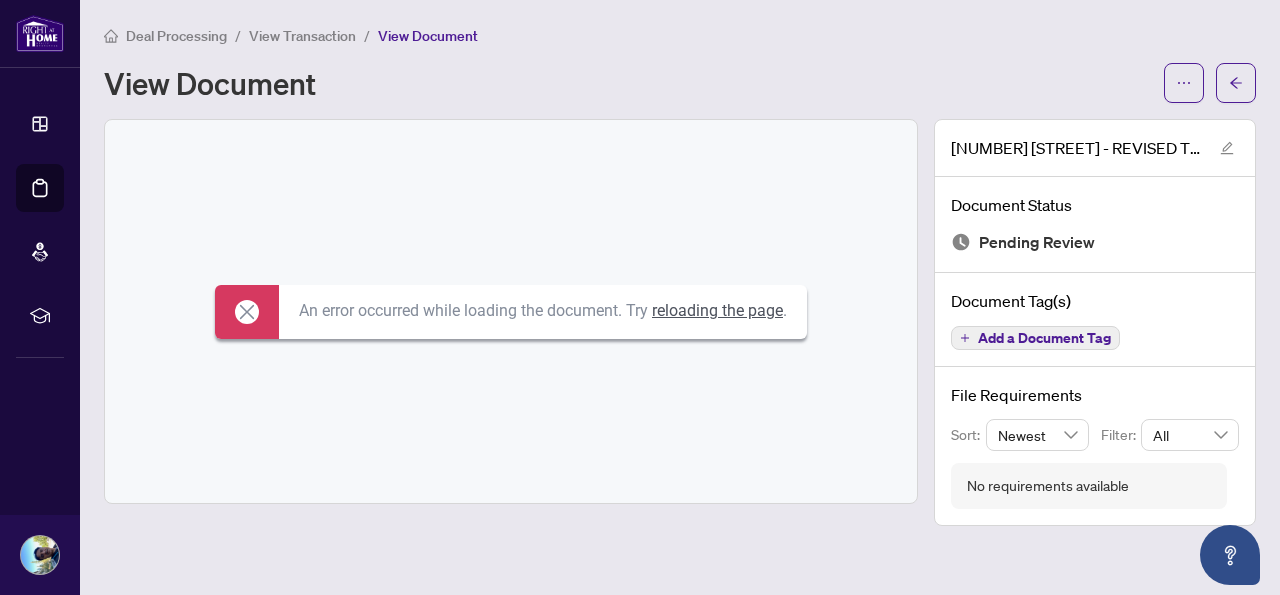 click on "reloading the page" at bounding box center [717, 310] 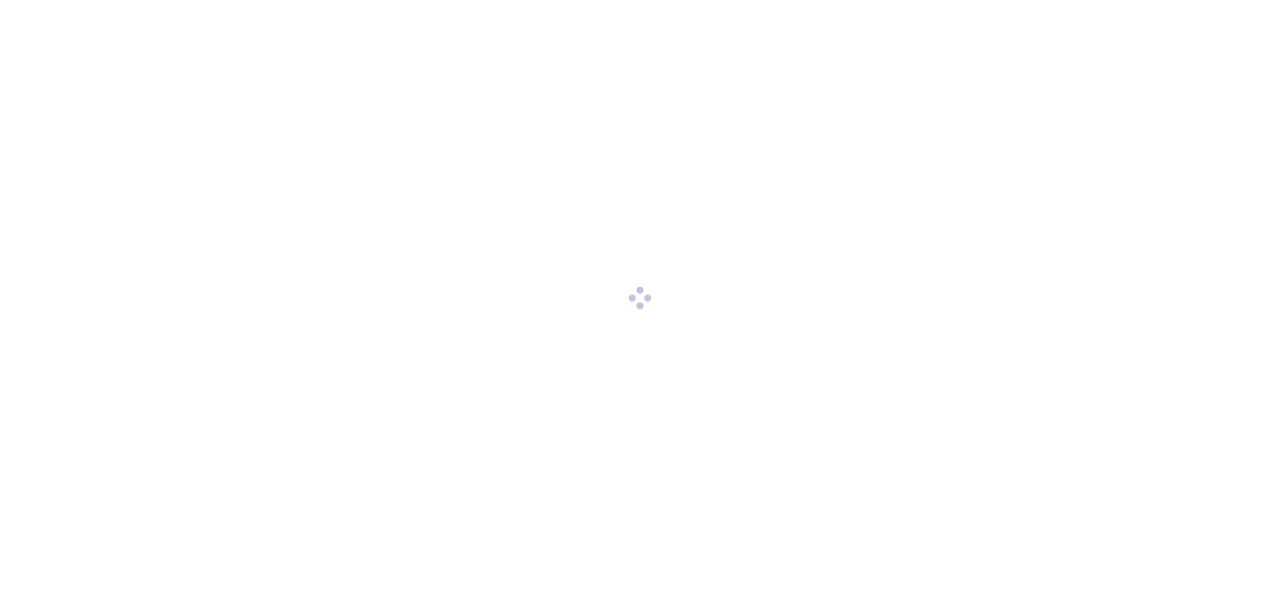 scroll, scrollTop: 0, scrollLeft: 0, axis: both 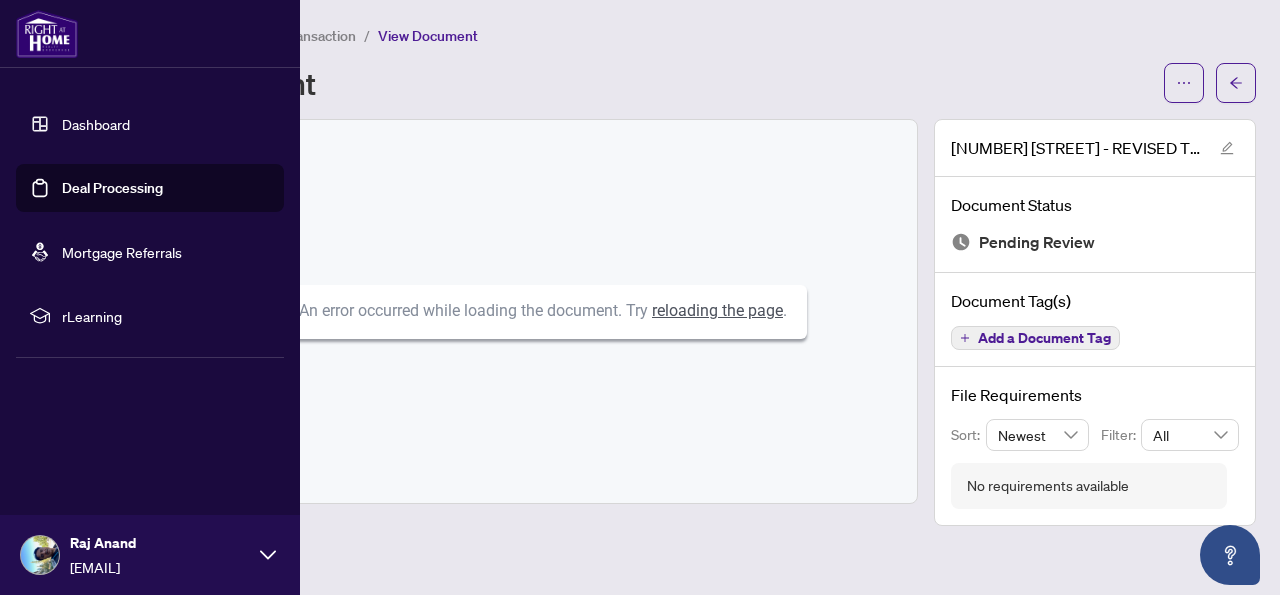 click on "Deal Processing" at bounding box center [112, 188] 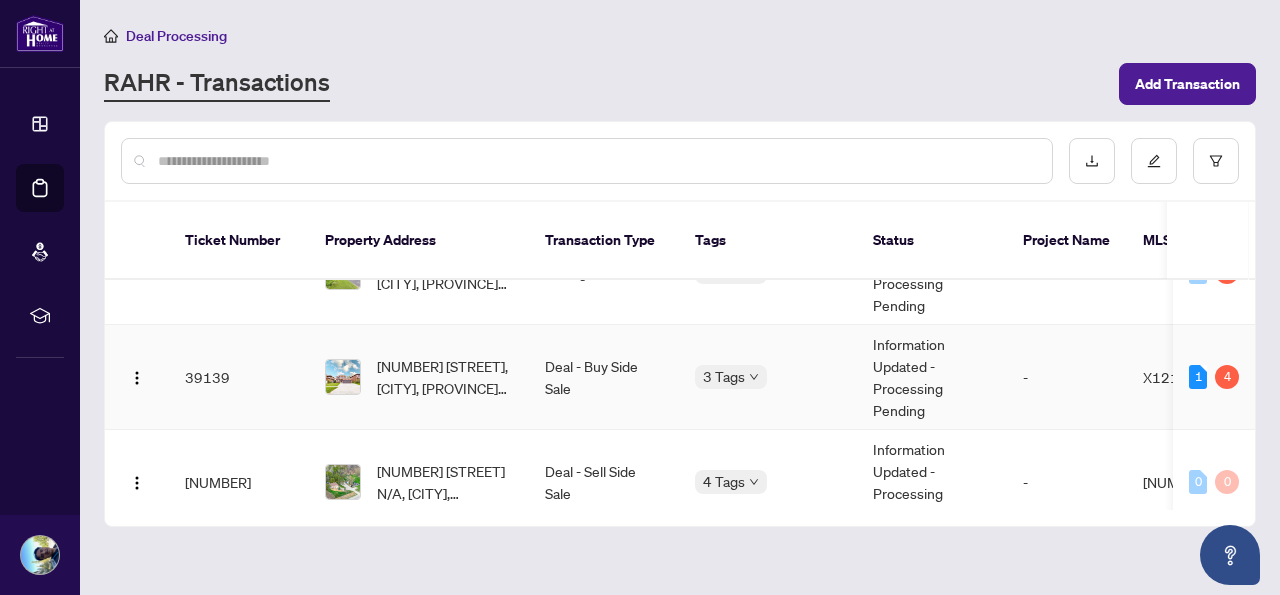 scroll, scrollTop: 586, scrollLeft: 0, axis: vertical 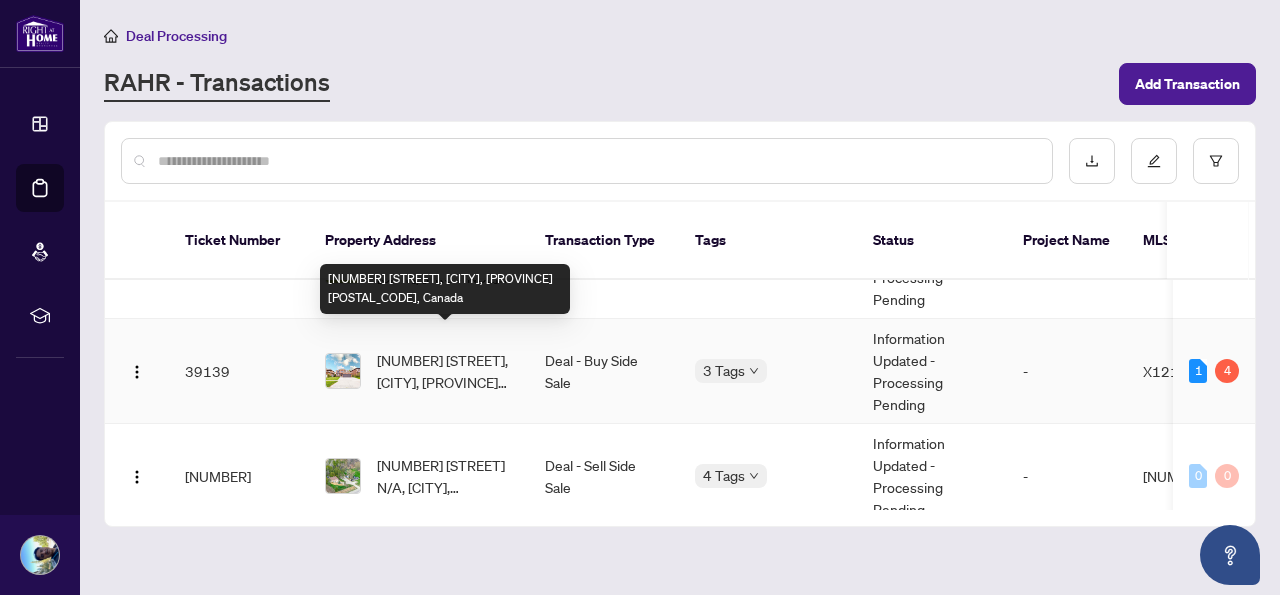 click on "[NUMBER] [STREET], [CITY], [PROVINCE] [POSTAL_CODE], Canada" at bounding box center (445, 371) 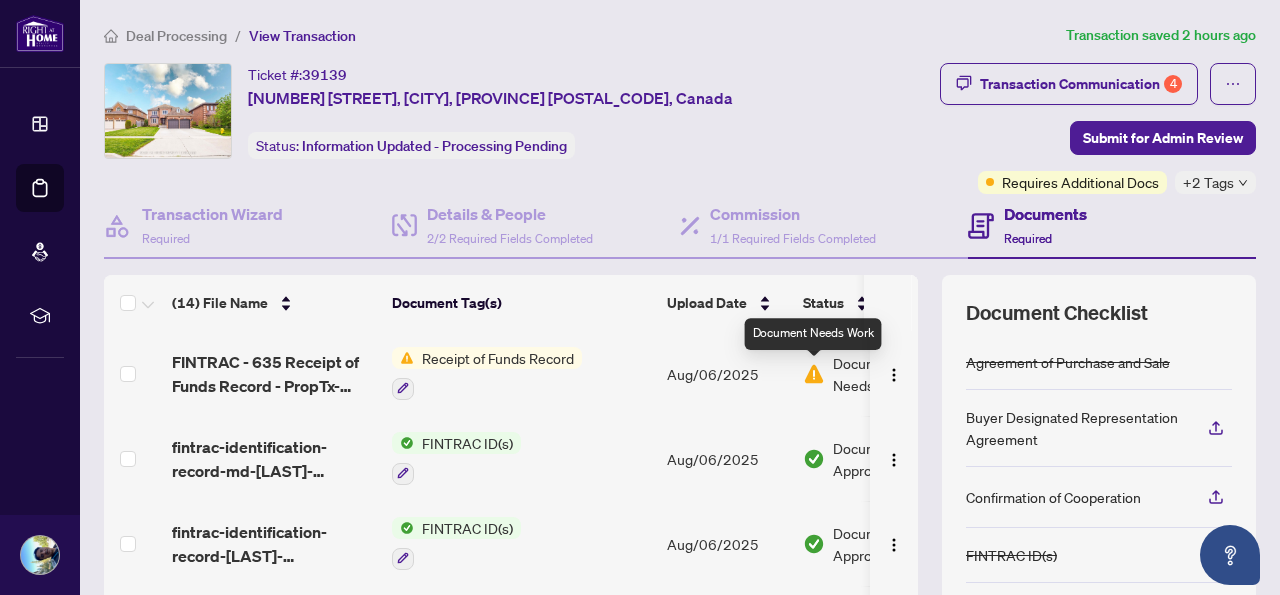 click at bounding box center (814, 374) 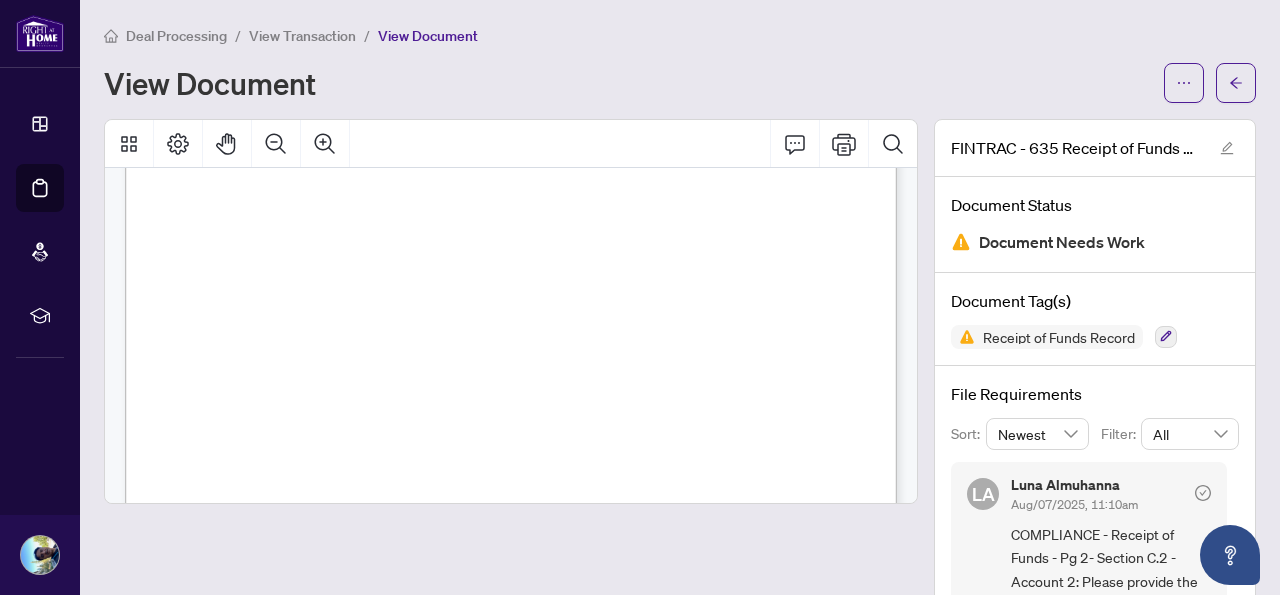 scroll, scrollTop: 3541, scrollLeft: 0, axis: vertical 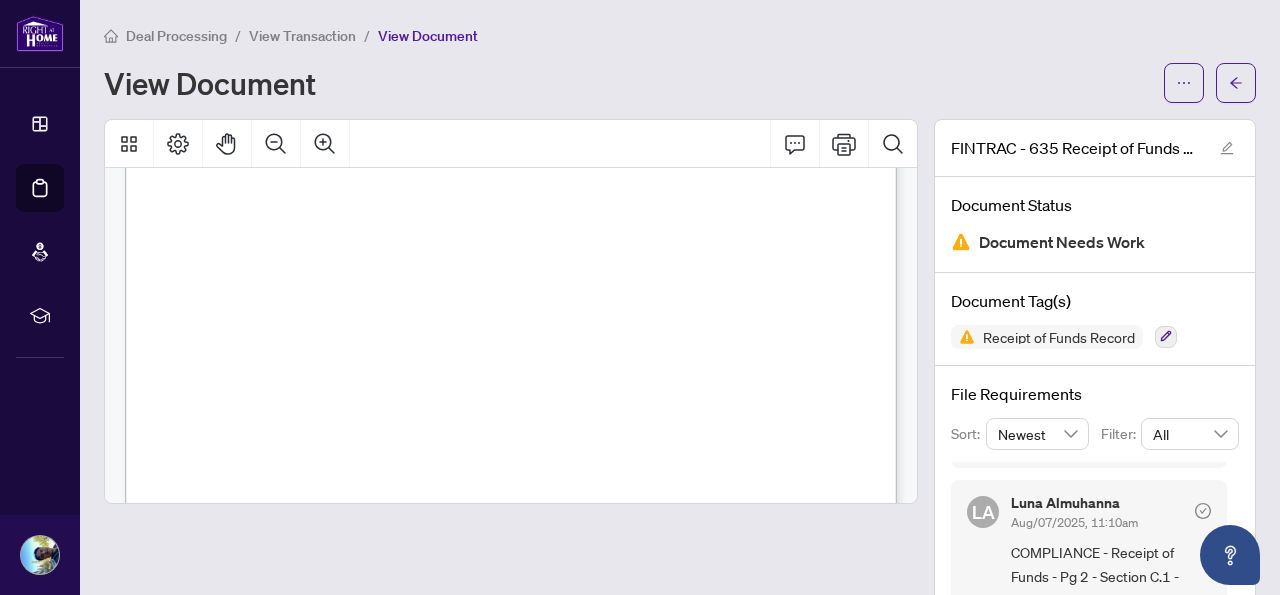 click on "transaction and that functions as an account for the Funds:" at bounding box center [306, 299] 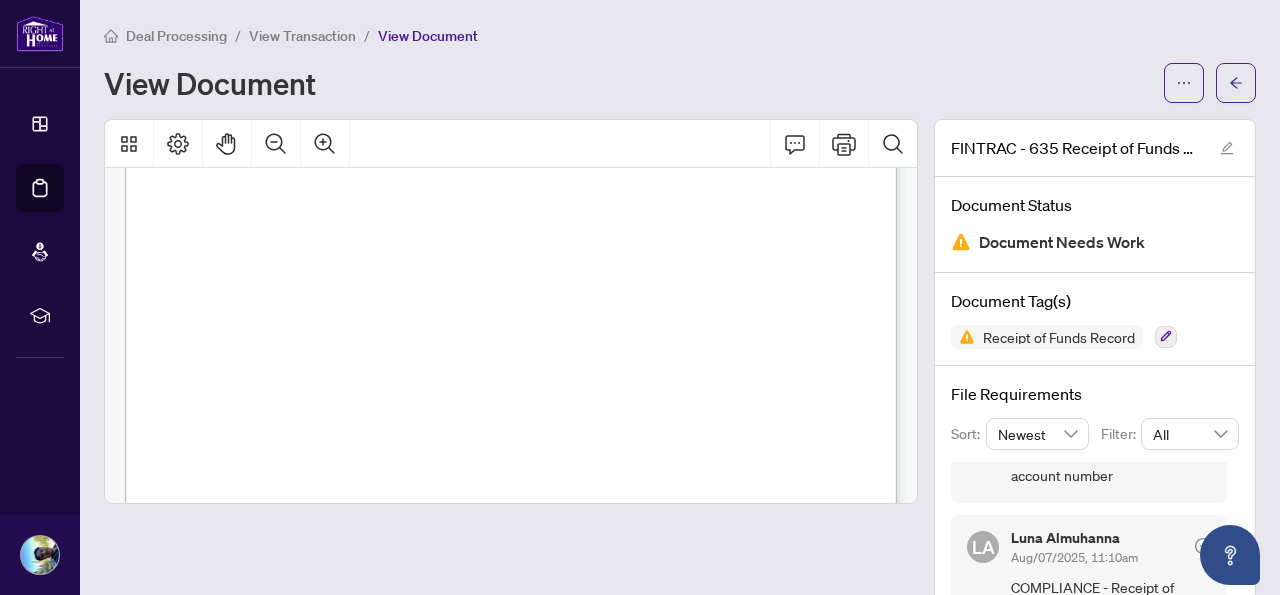 scroll, scrollTop: 402, scrollLeft: 0, axis: vertical 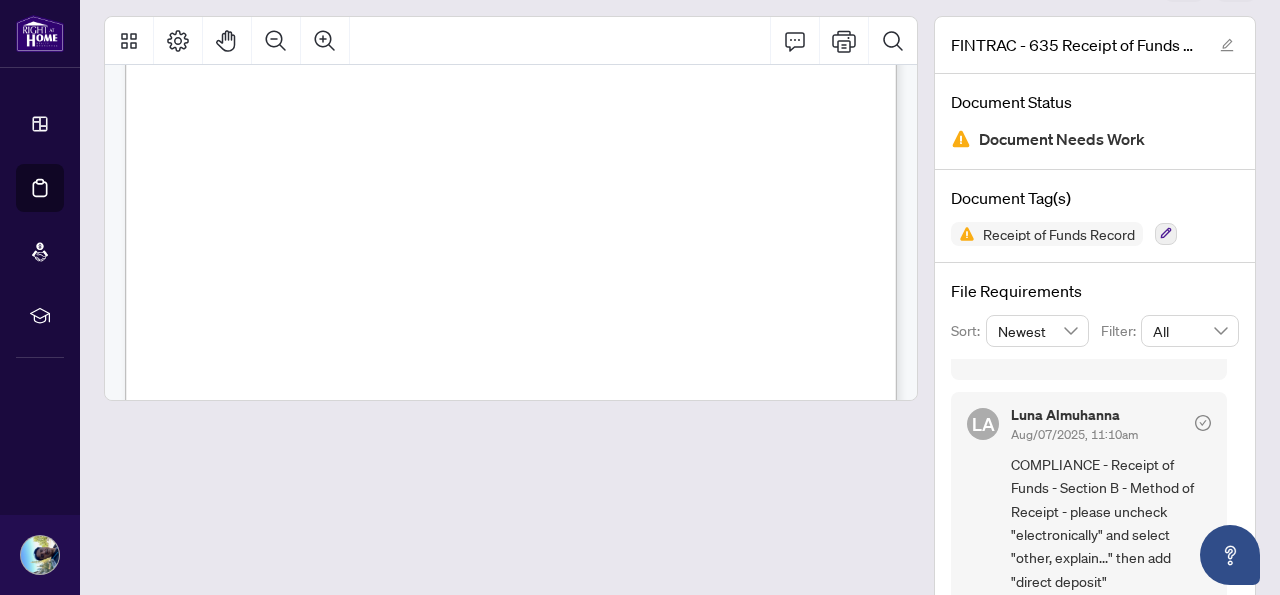 click on "COMPLIANCE - Receipt of Funds - Section B - Method of Receipt - please uncheck "electronically" and select "other, explain..." then add "direct deposit"" at bounding box center [1111, 523] 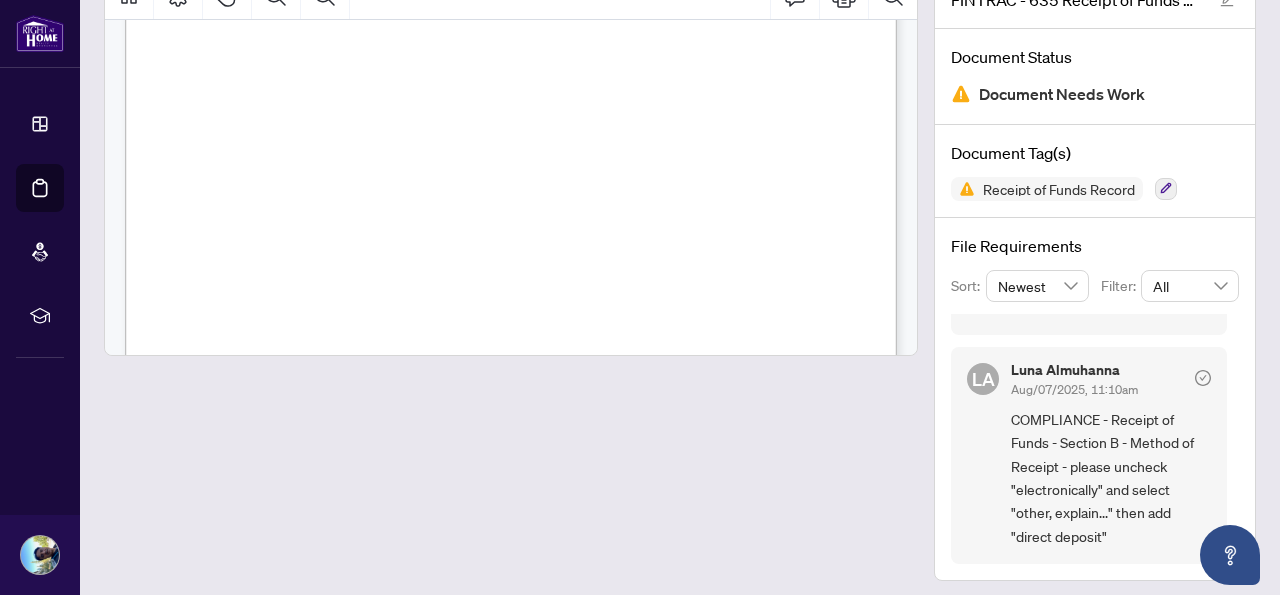 scroll, scrollTop: 157, scrollLeft: 0, axis: vertical 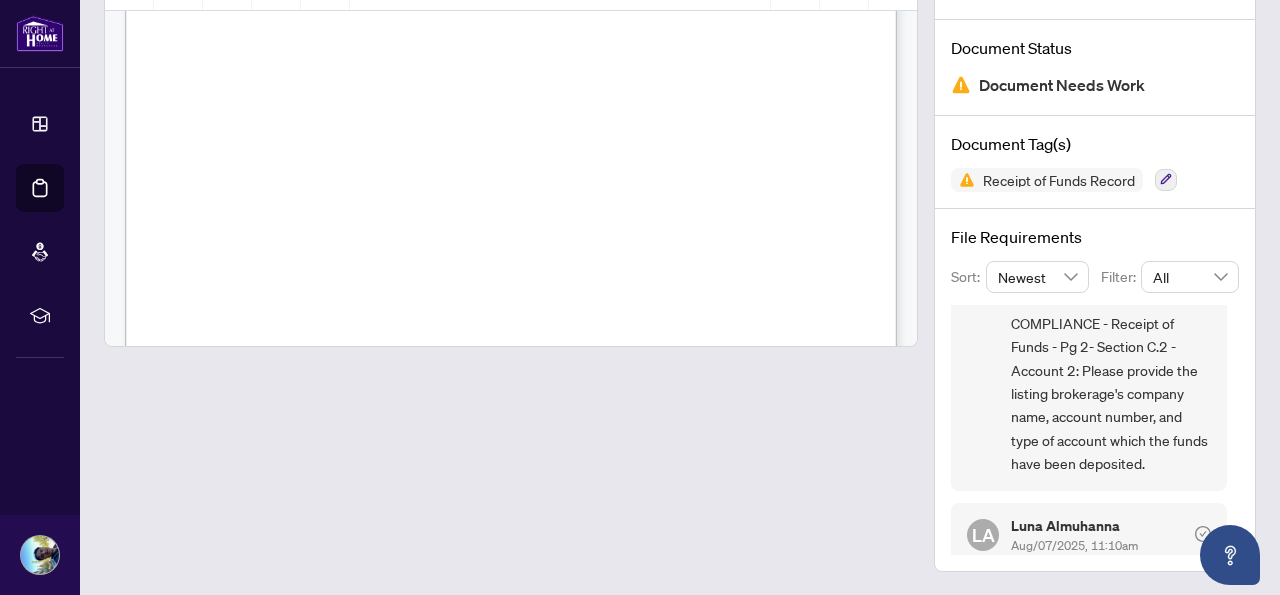 click on "C.1. List any reference number(s) of the brokerage that received the Funds that is connected to this purchase/sale" at bounding box center [432, 114] 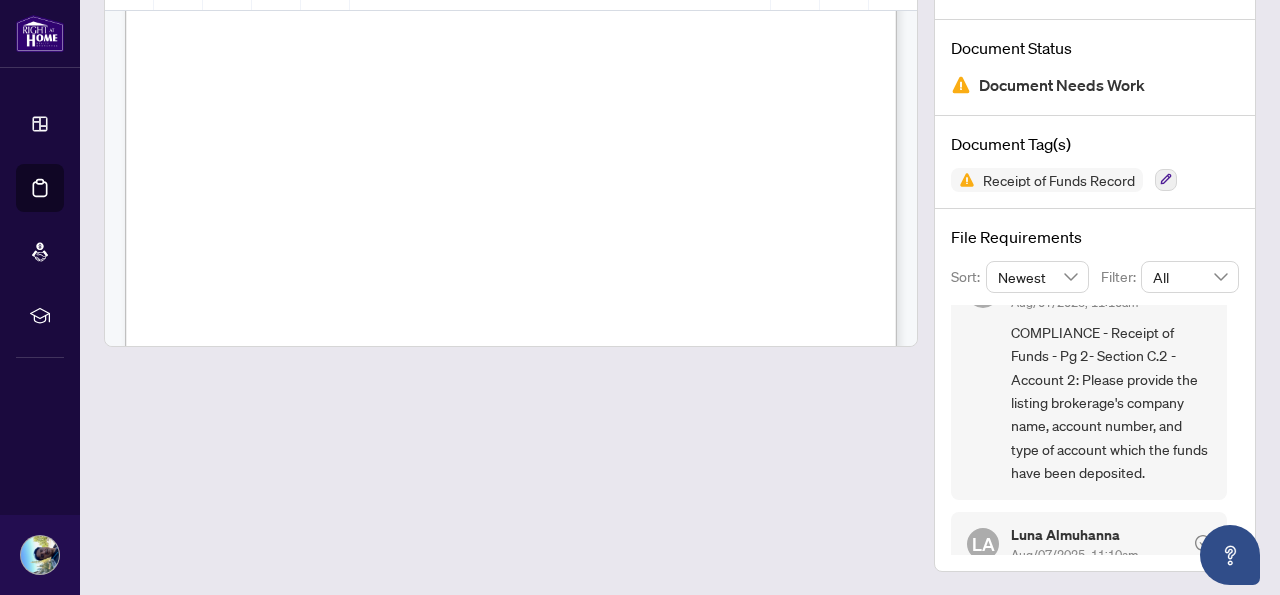 scroll, scrollTop: 0, scrollLeft: 0, axis: both 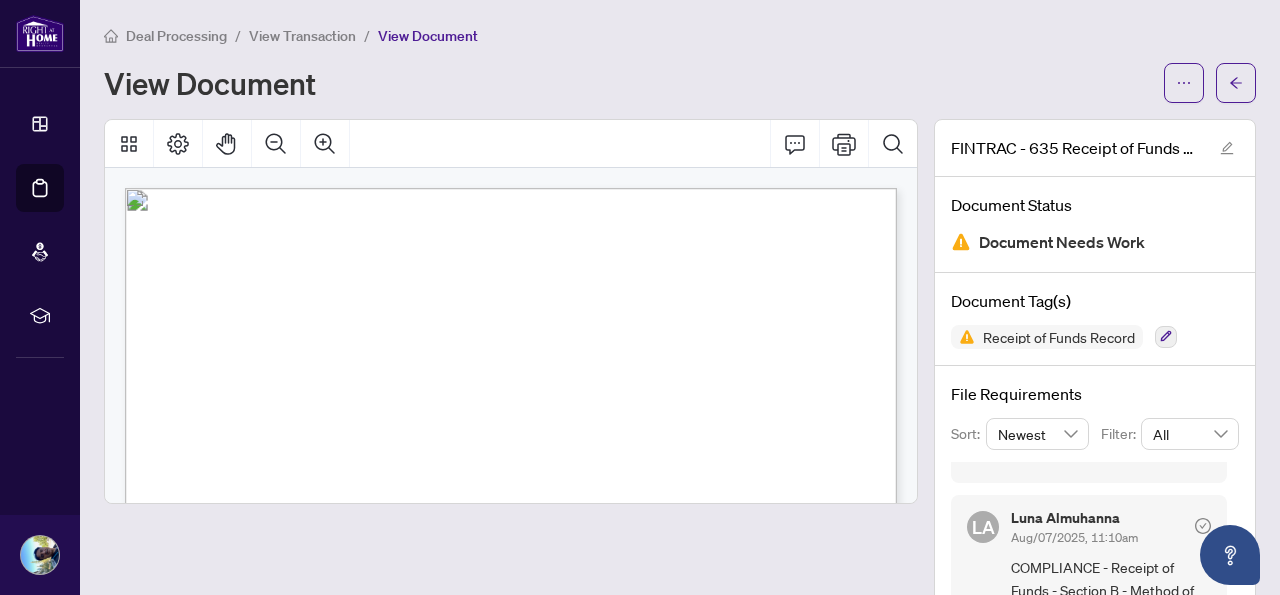 click on "A. BASIC TRANSACTION INFORMATION" at bounding box center [366, 323] 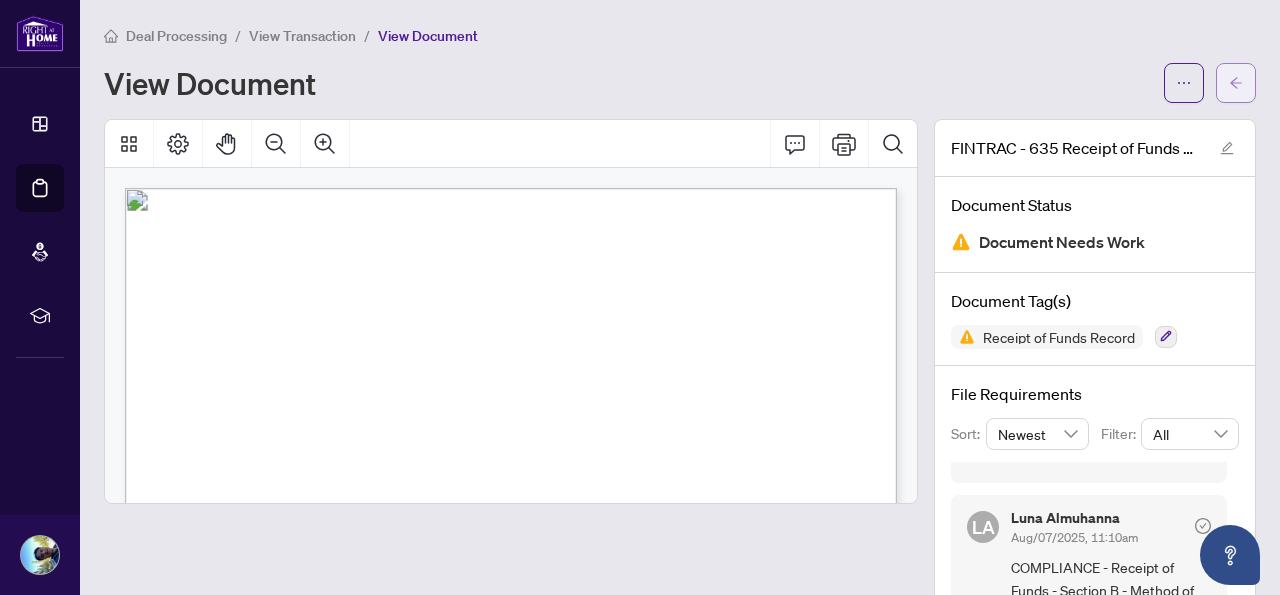 click 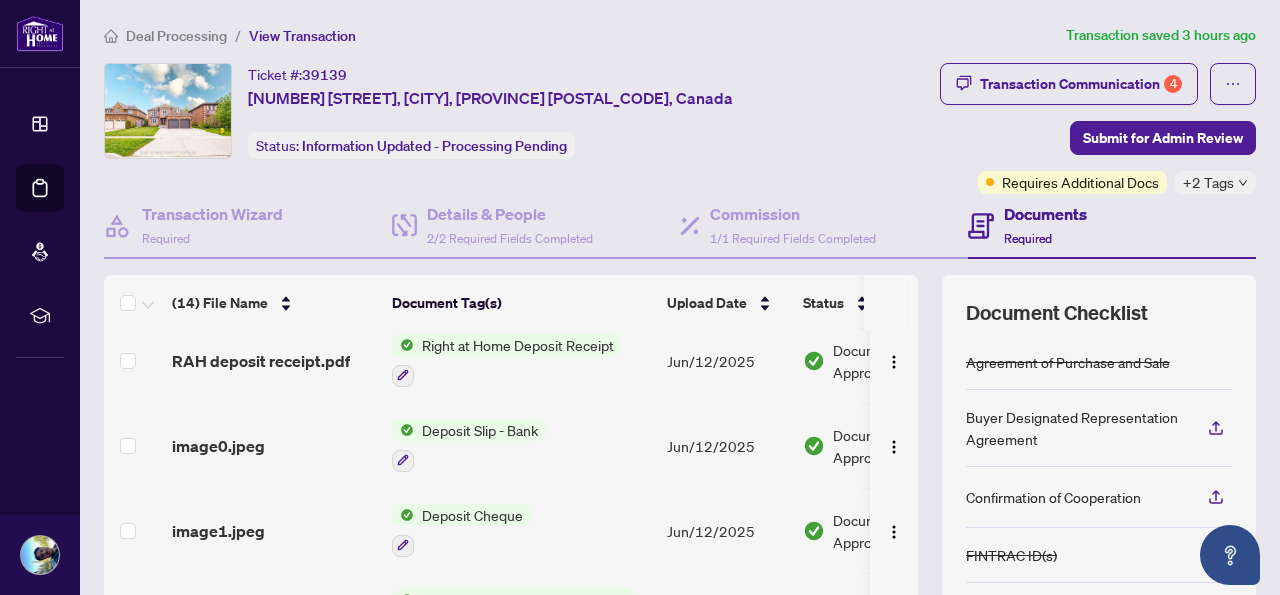 scroll, scrollTop: 888, scrollLeft: 0, axis: vertical 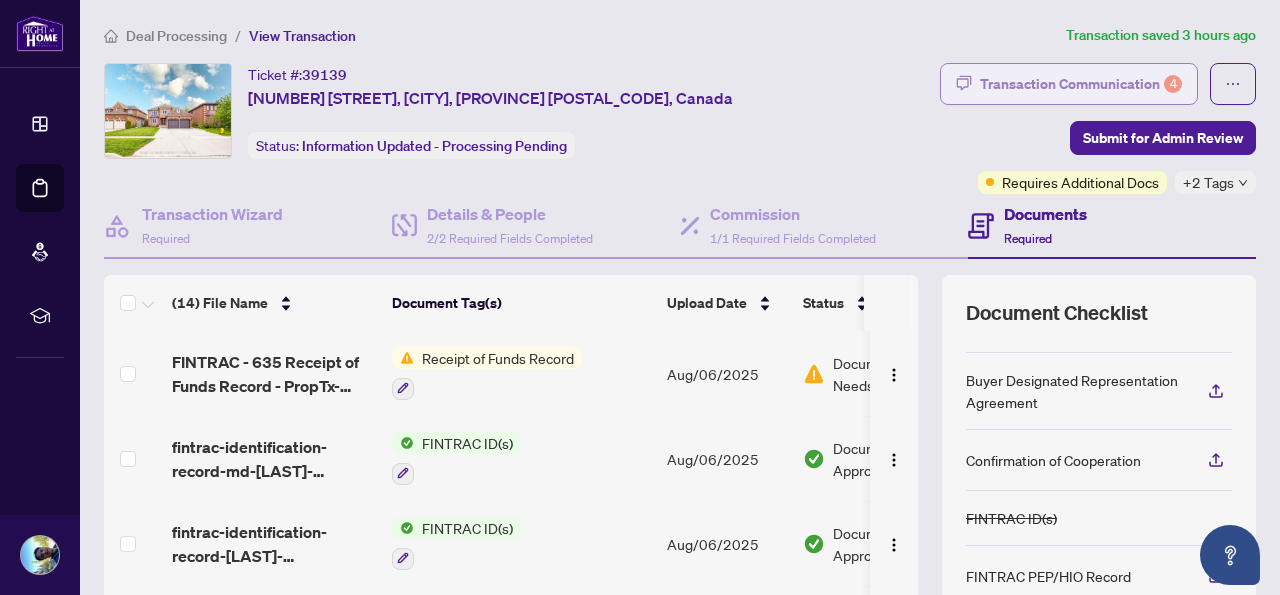 click on "Transaction Communication 4" at bounding box center (1069, 84) 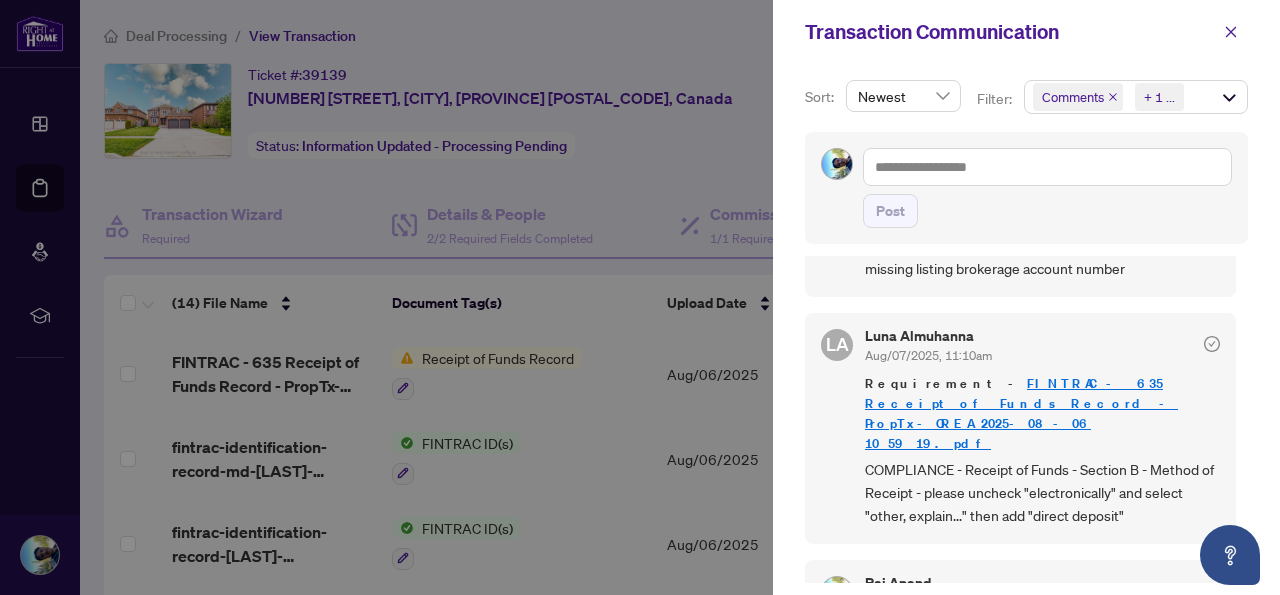 scroll, scrollTop: 0, scrollLeft: 0, axis: both 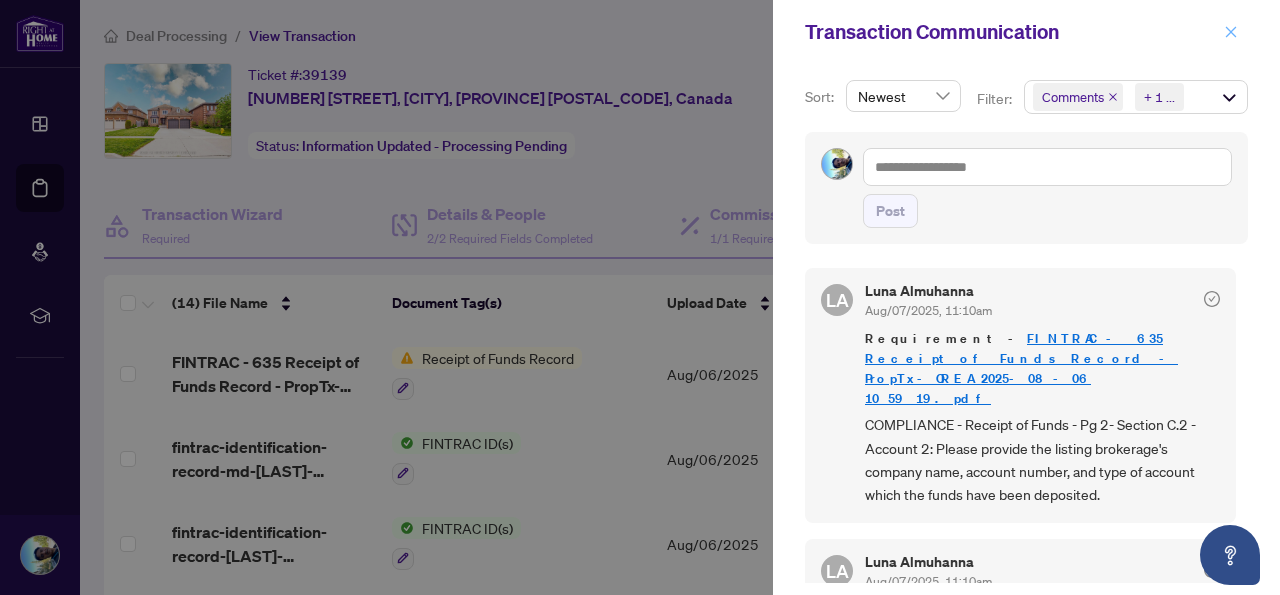 click at bounding box center (1231, 32) 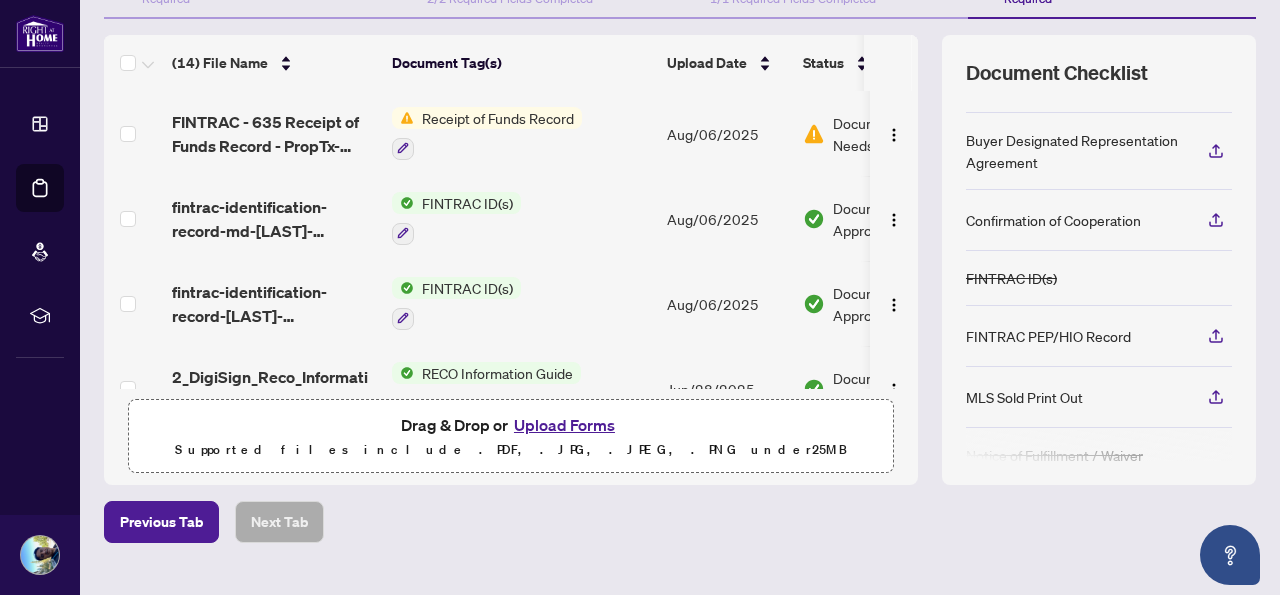 scroll, scrollTop: 281, scrollLeft: 0, axis: vertical 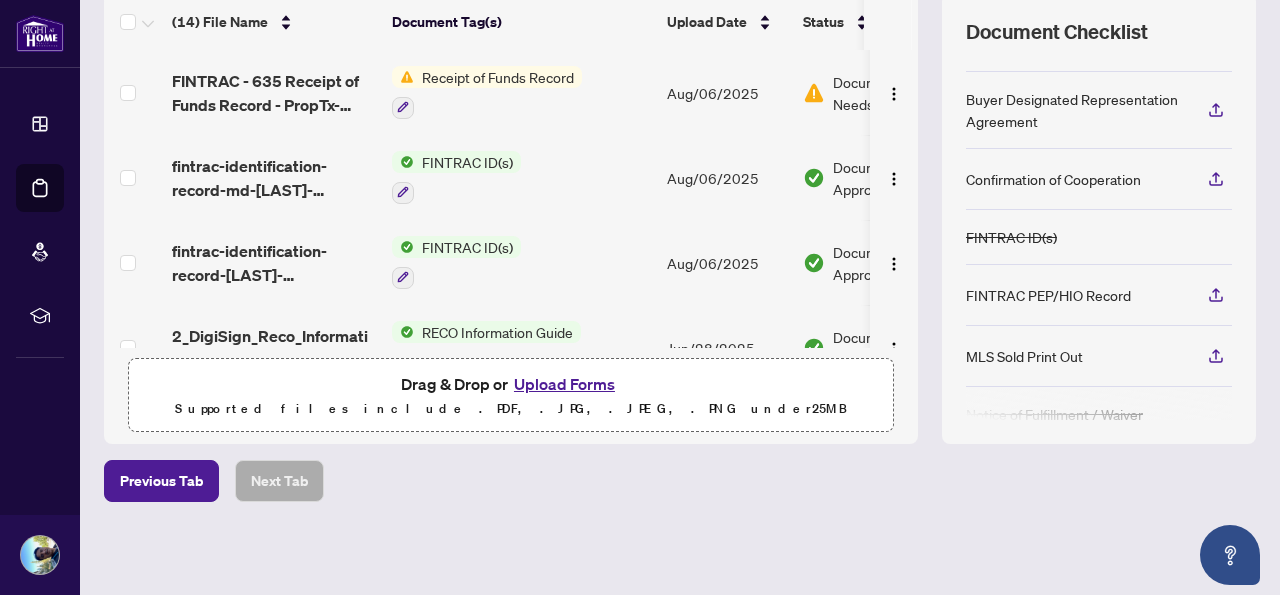 click on "Upload Forms" at bounding box center (564, 384) 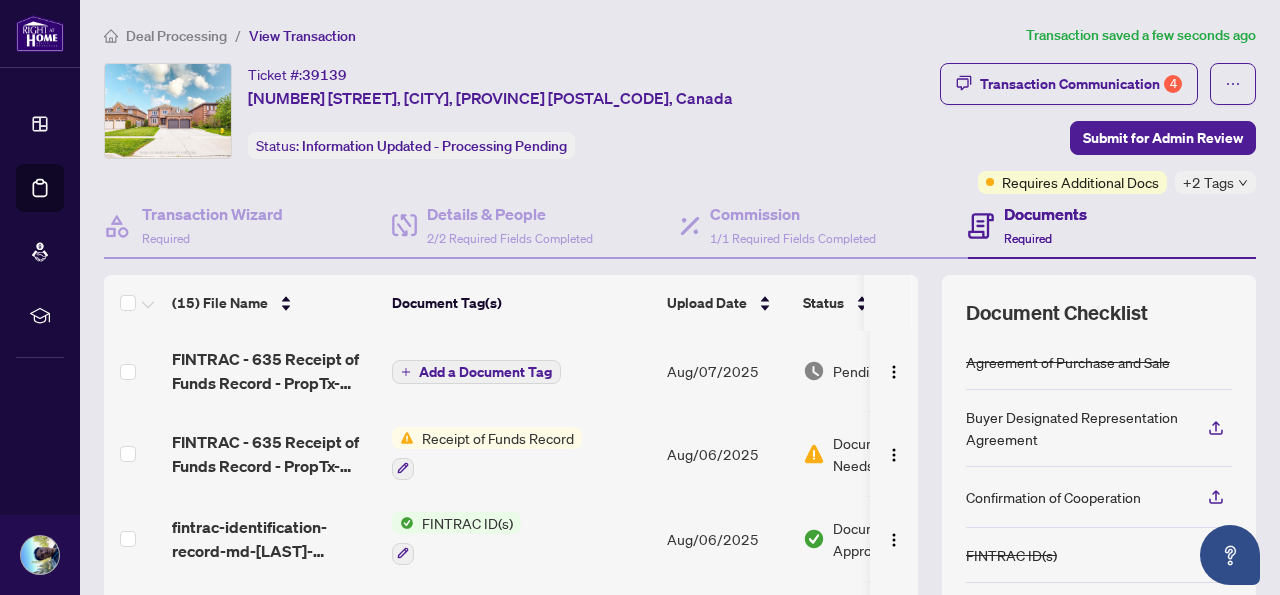 scroll, scrollTop: 1, scrollLeft: 0, axis: vertical 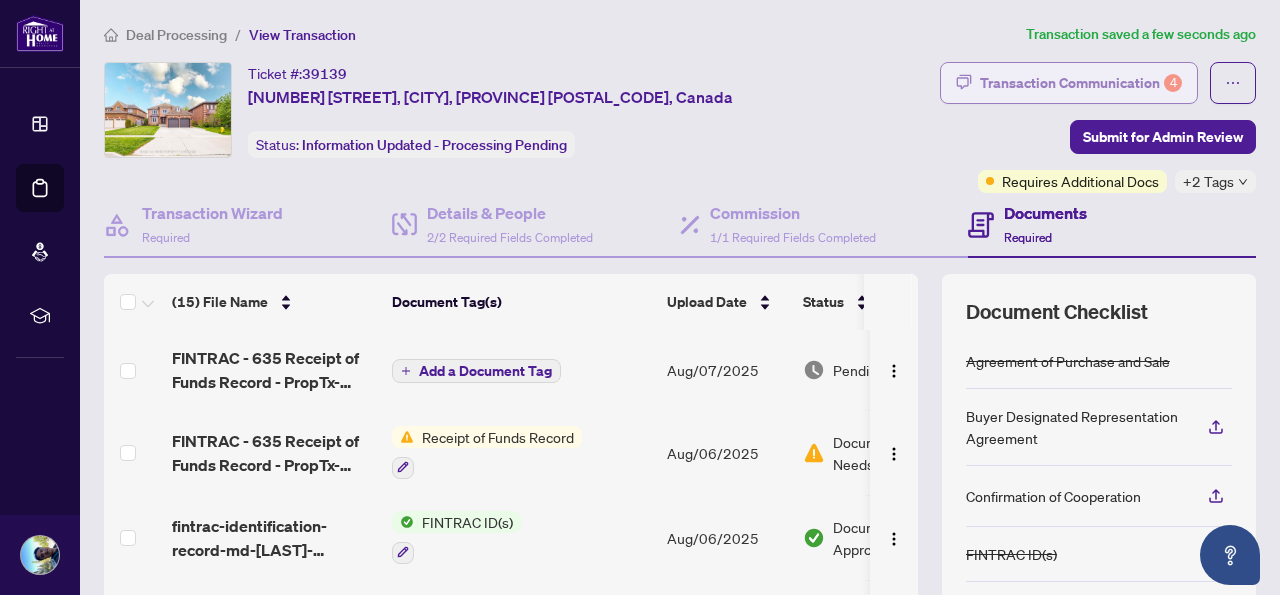click on "Transaction Communication 4" at bounding box center (1081, 83) 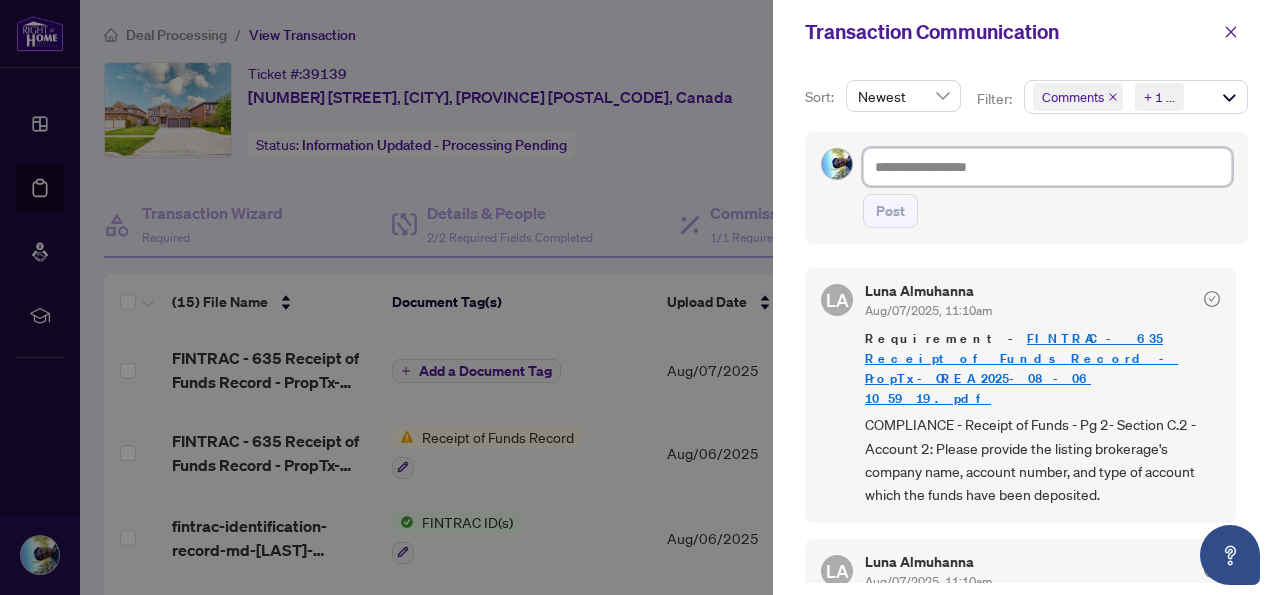 click at bounding box center (1047, 167) 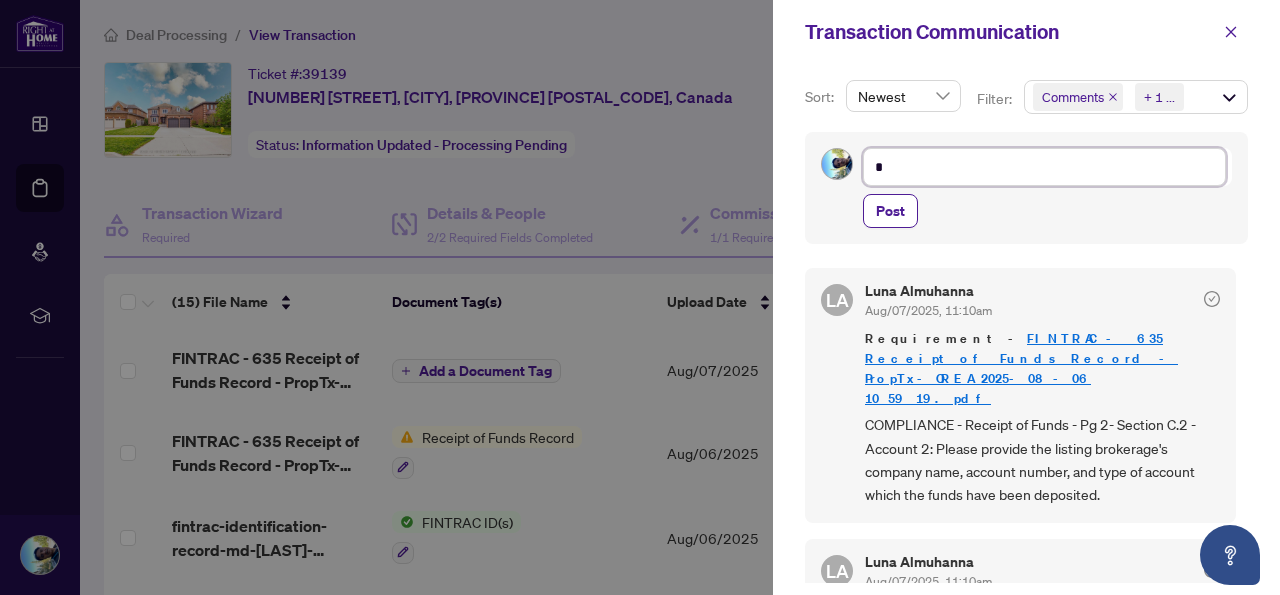 type on "**" 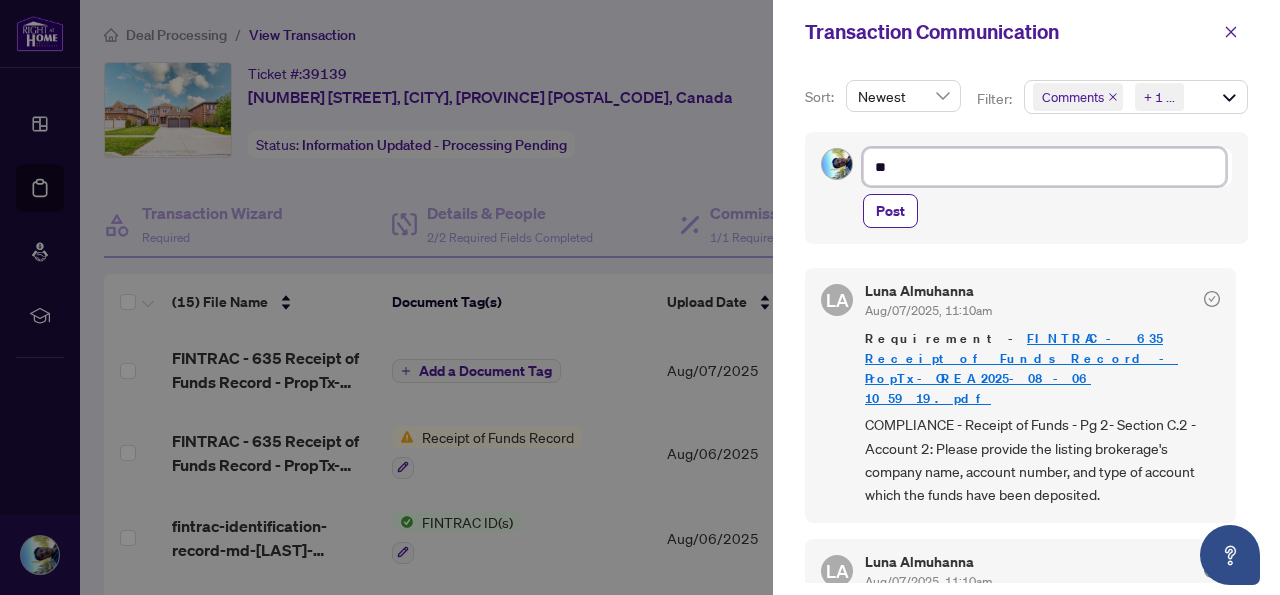 type on "***" 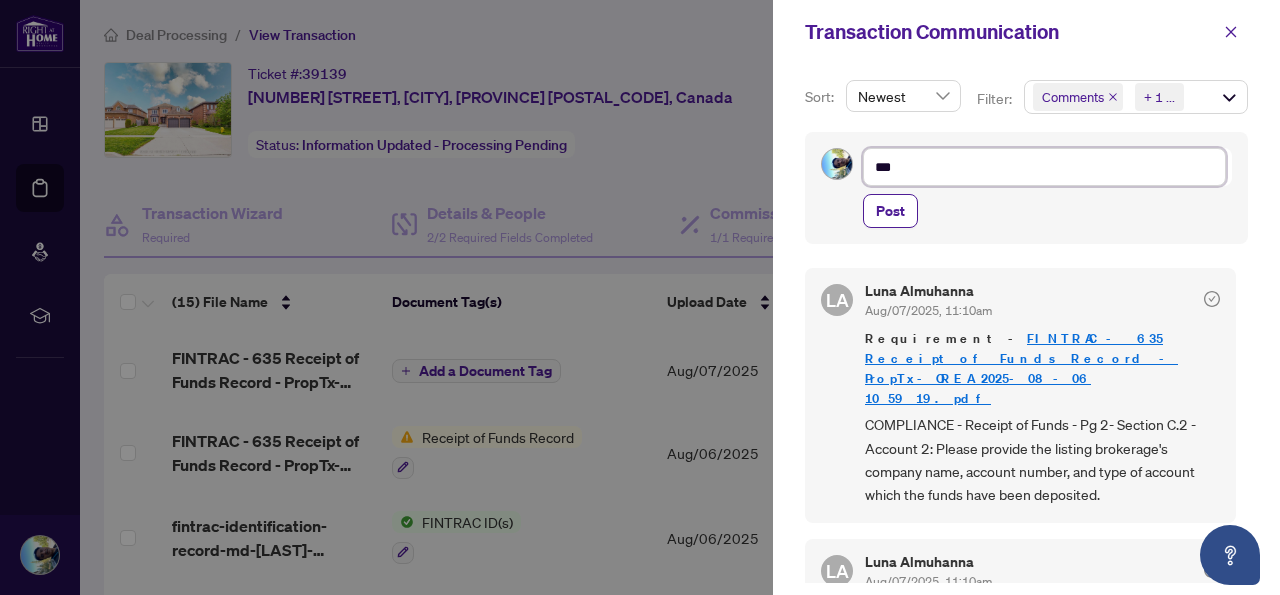 type on "****" 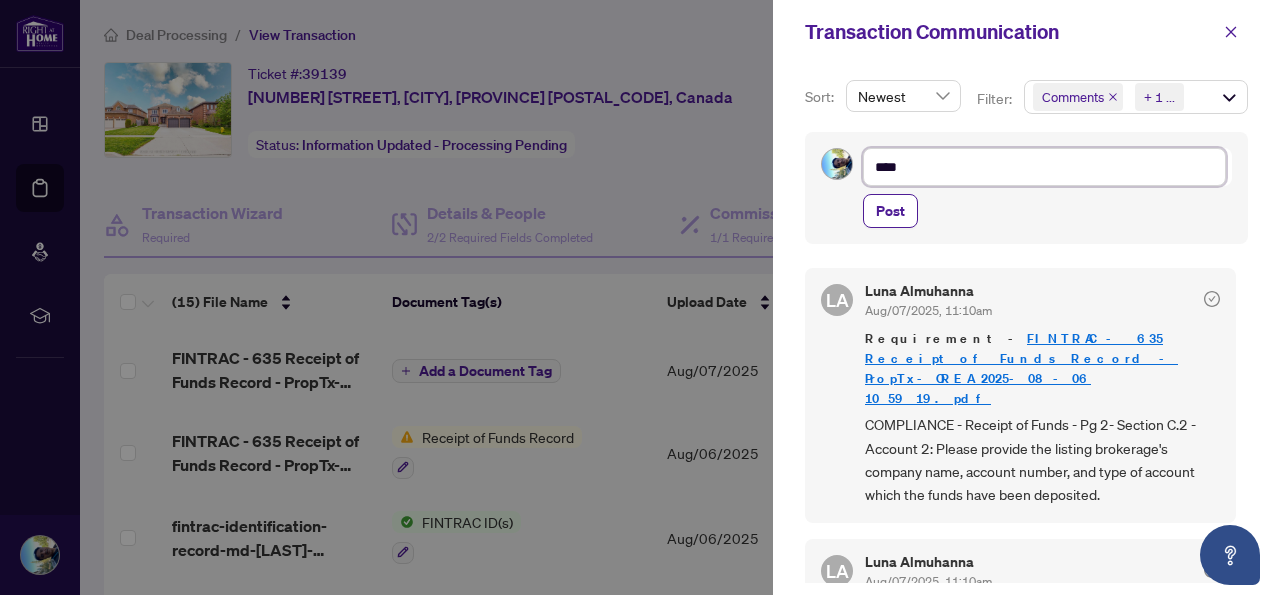 type on "*****" 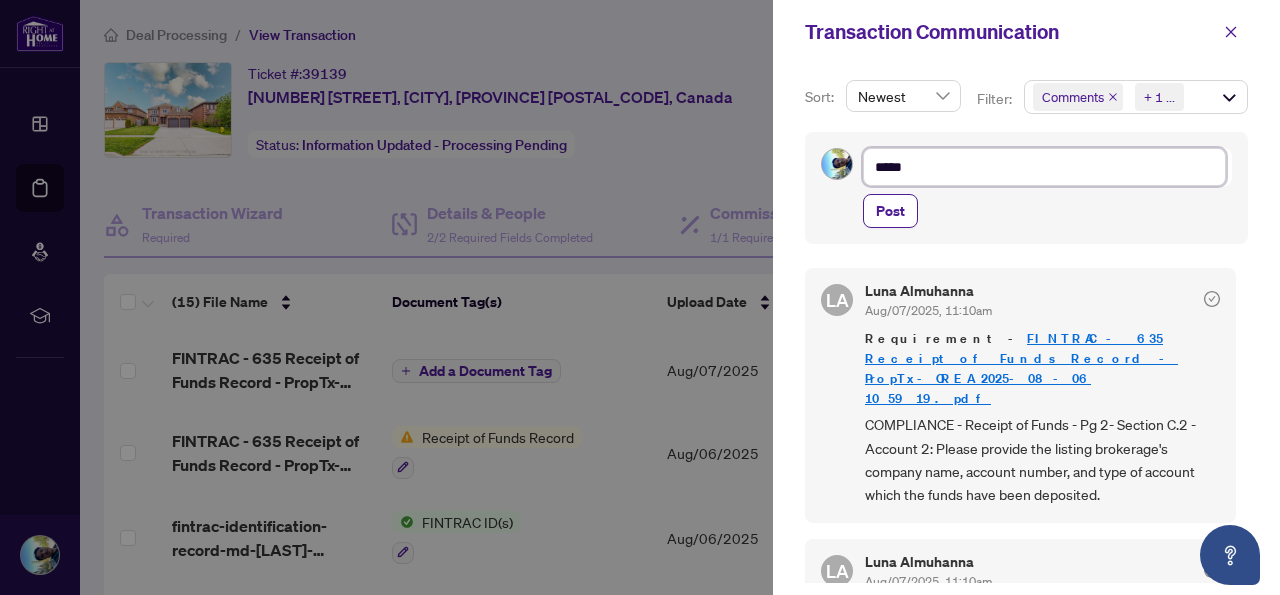 type on "******" 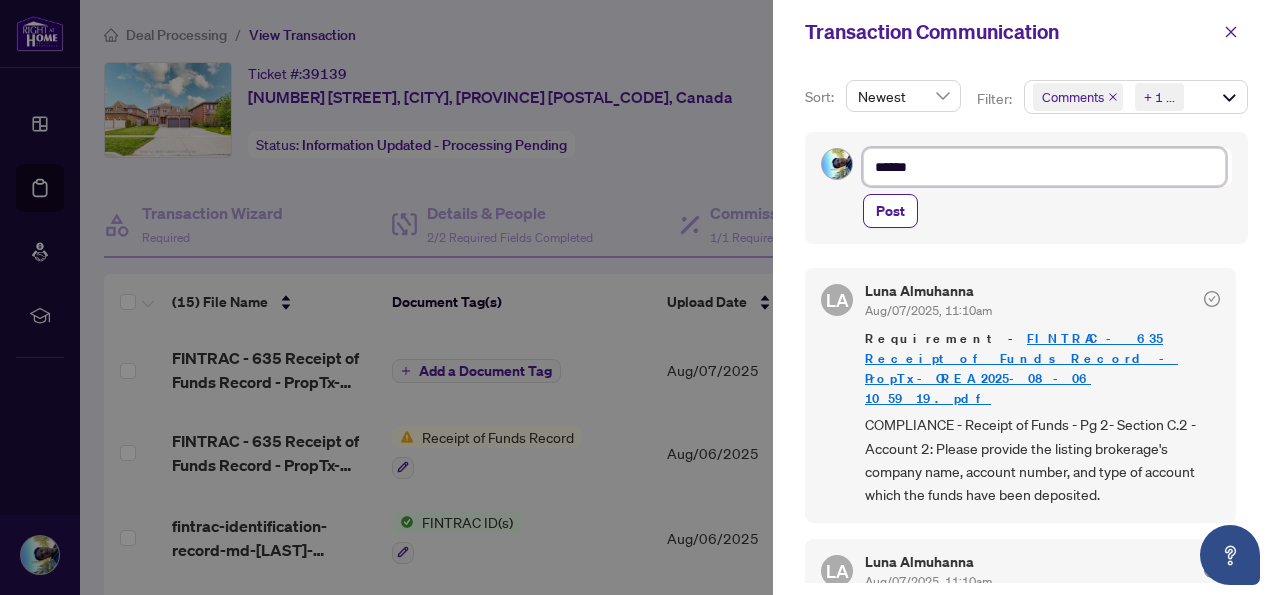 type on "*******" 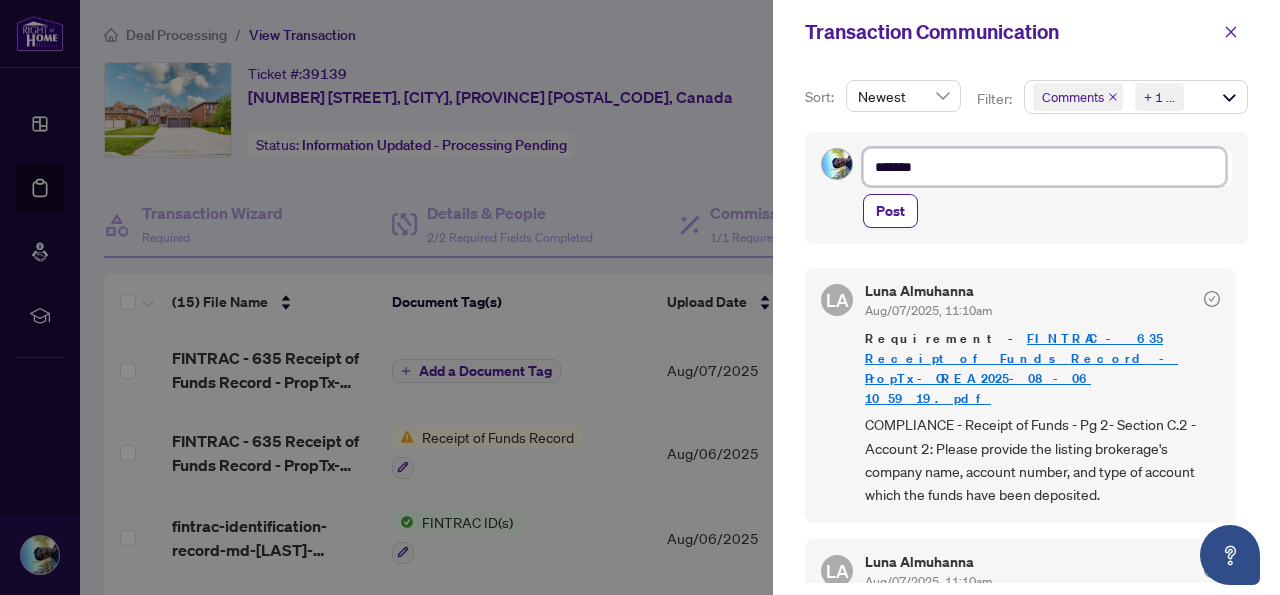 type on "*******" 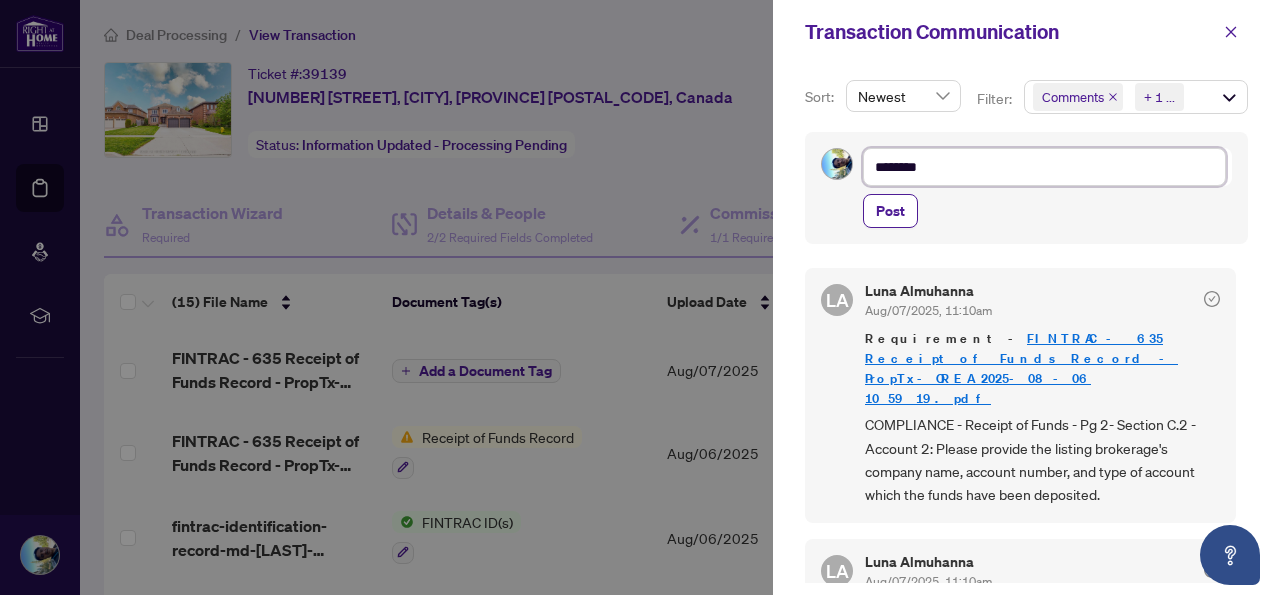 type on "*********" 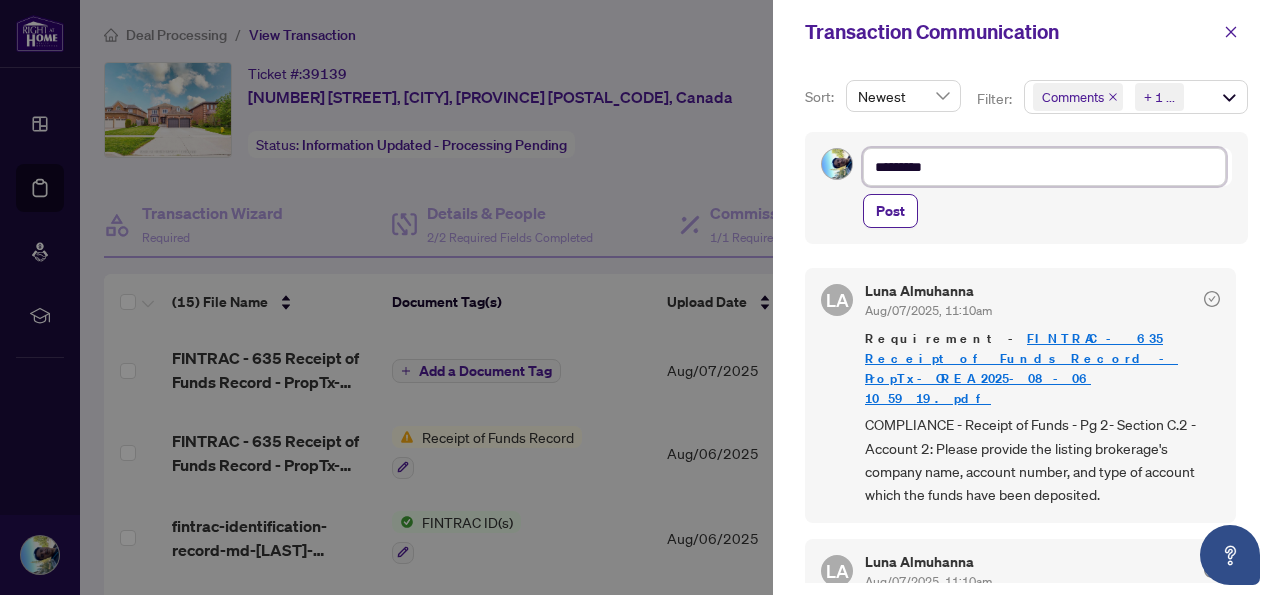 type on "**********" 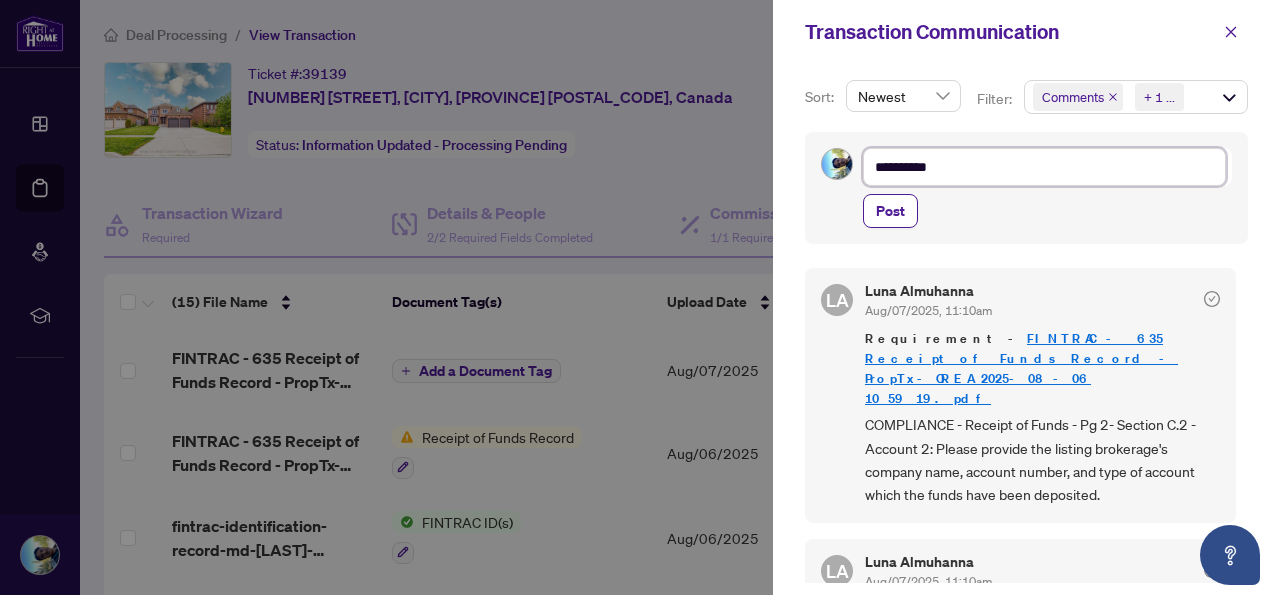 type on "**********" 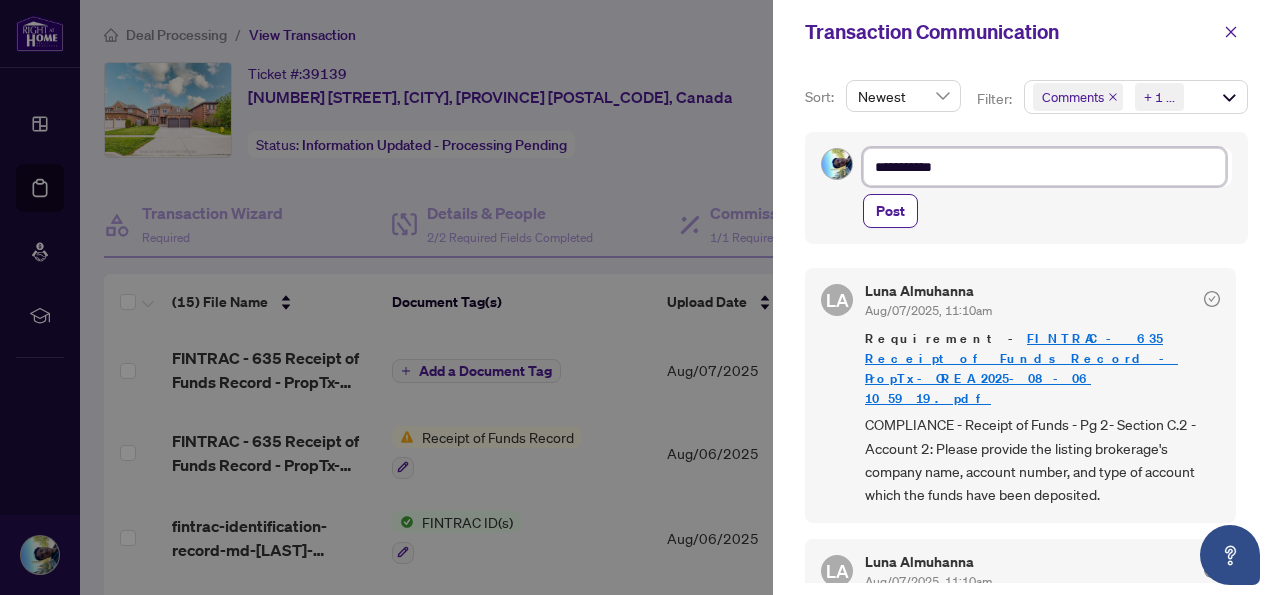 type on "**********" 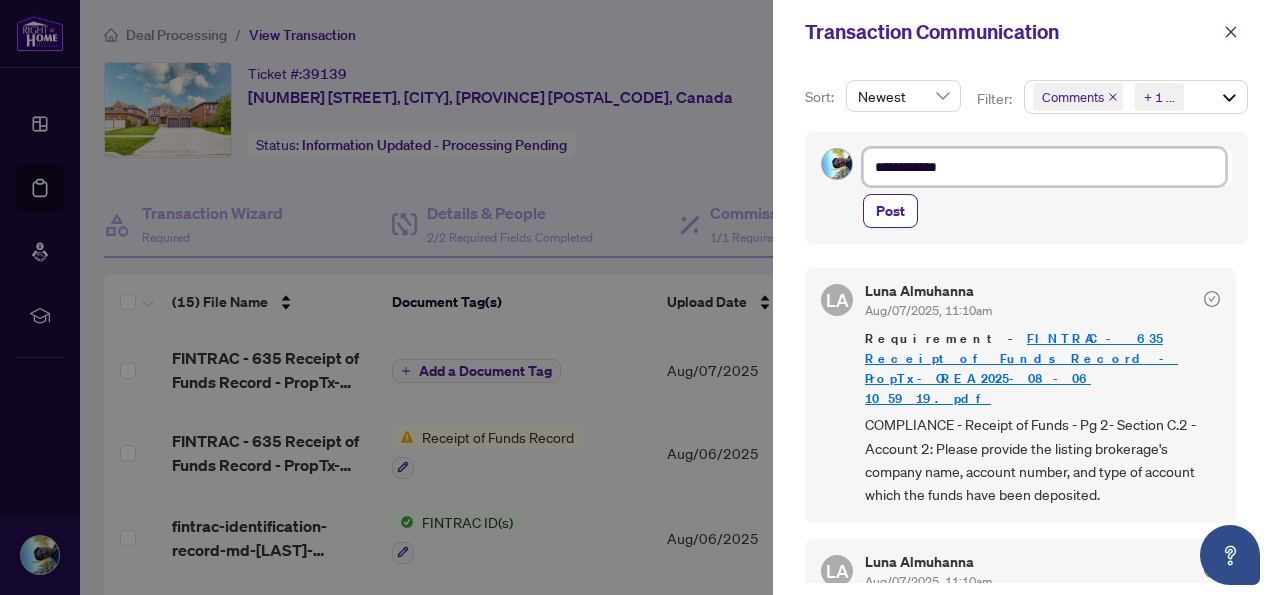 type on "**********" 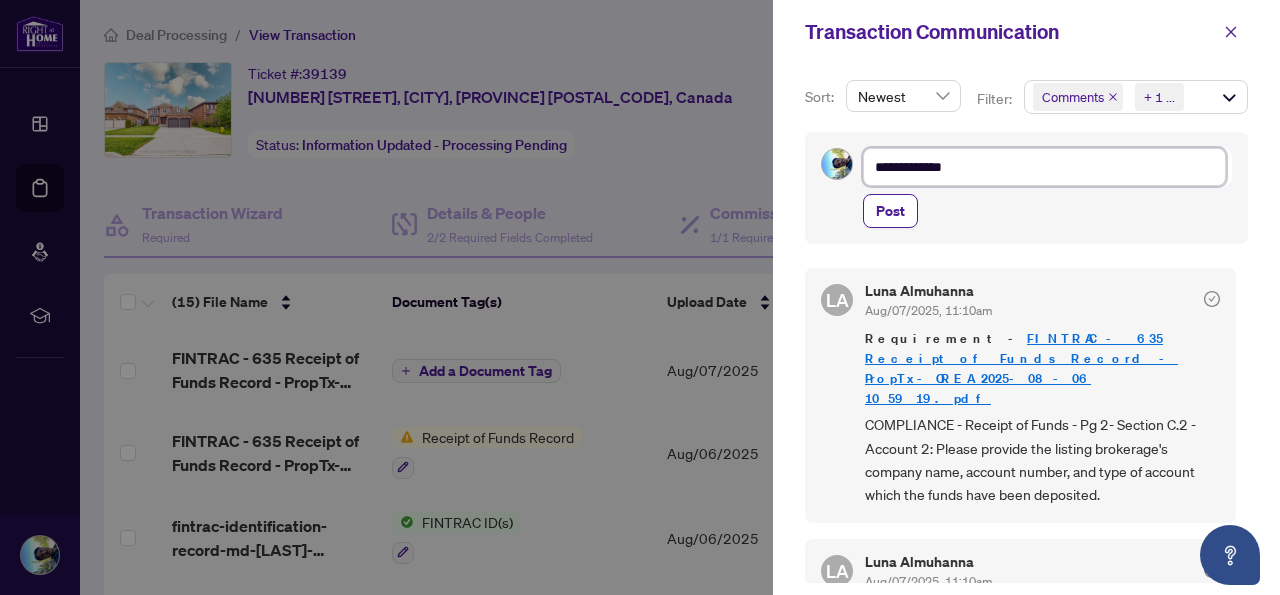 type on "**********" 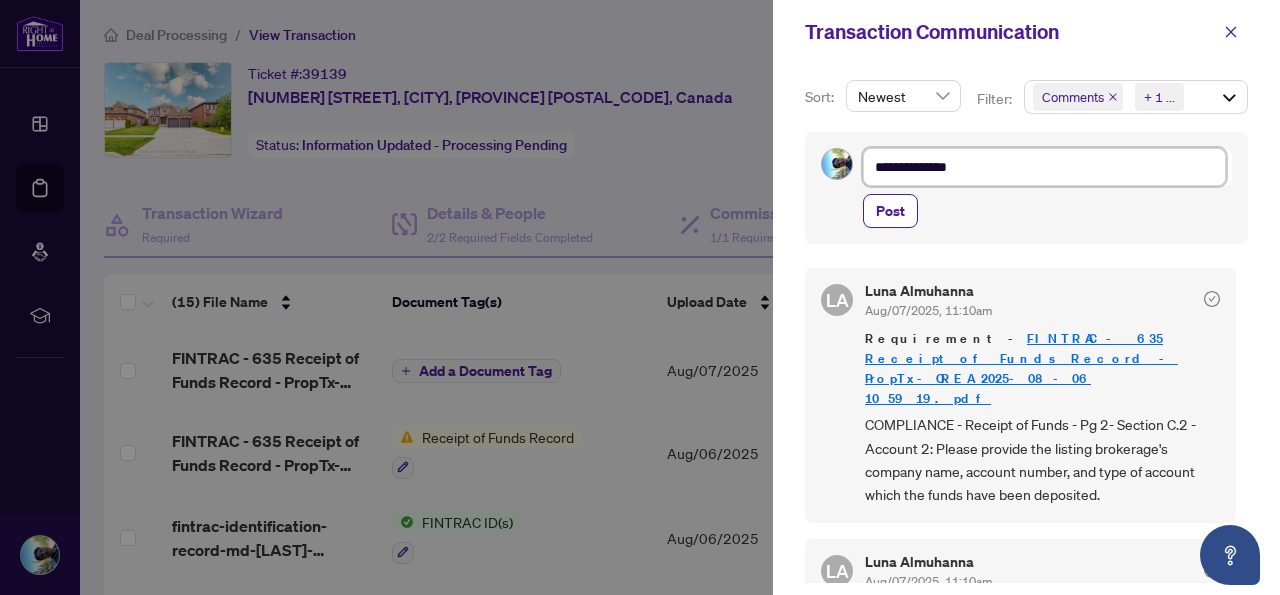 type on "**********" 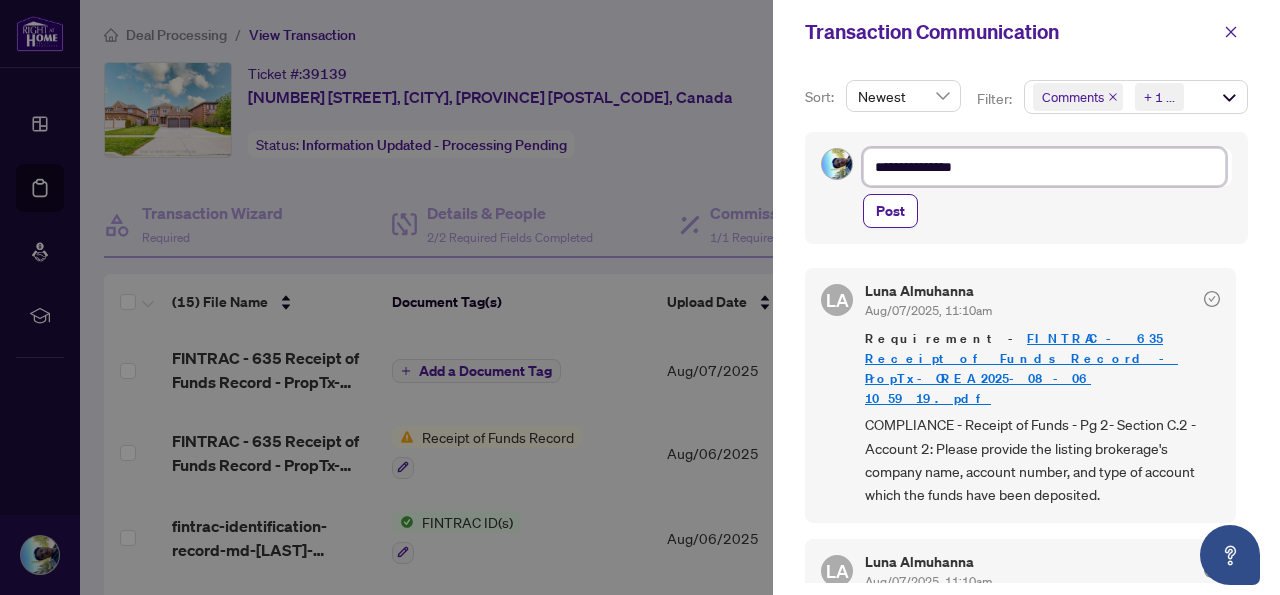 type on "**********" 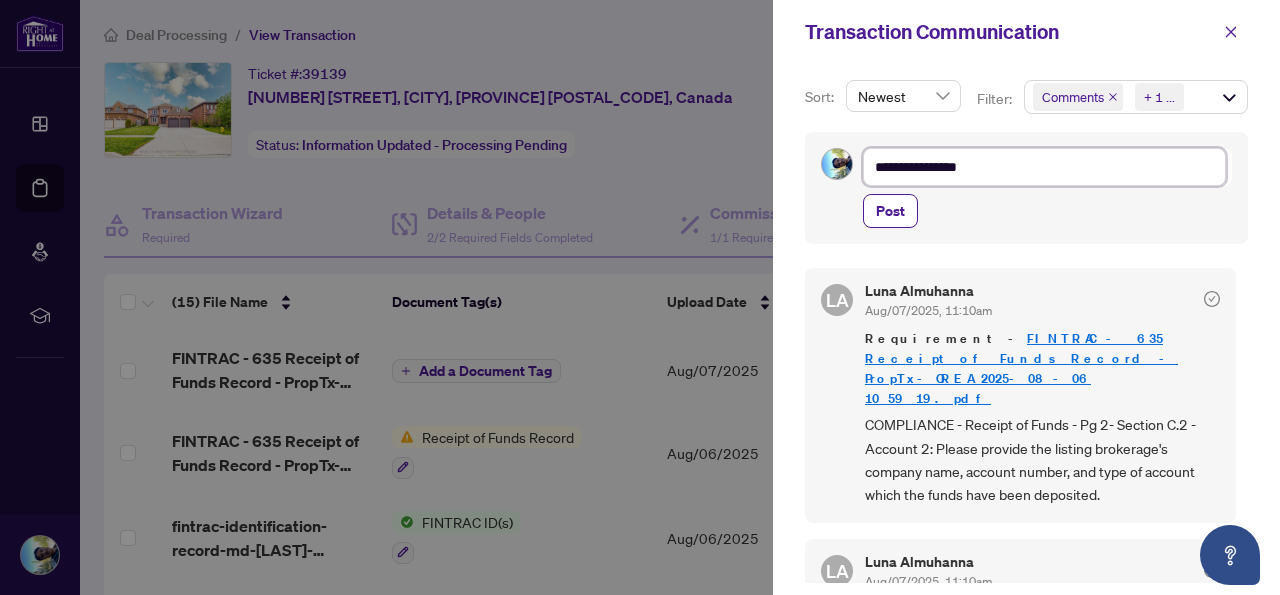 type on "**********" 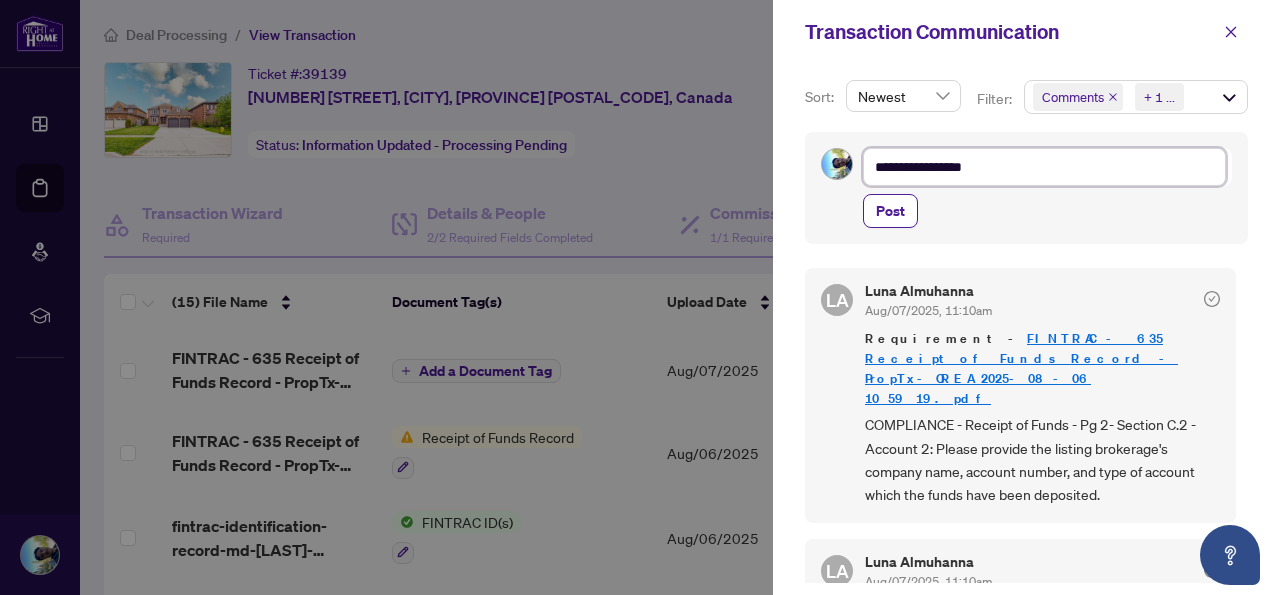 type on "**********" 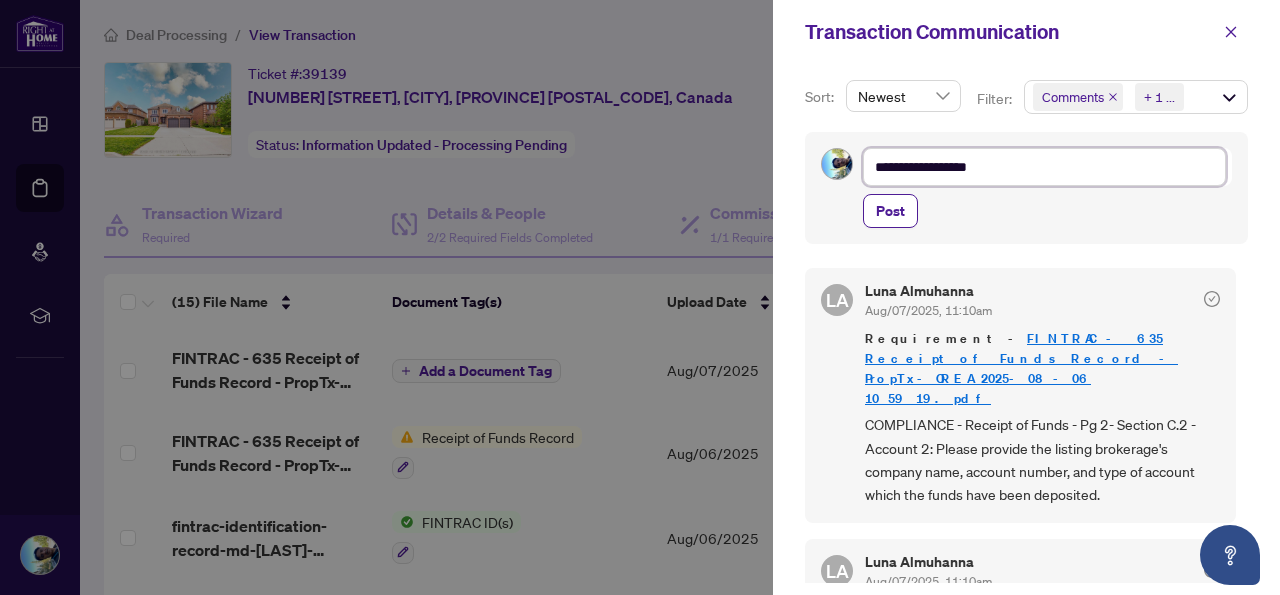 type on "**********" 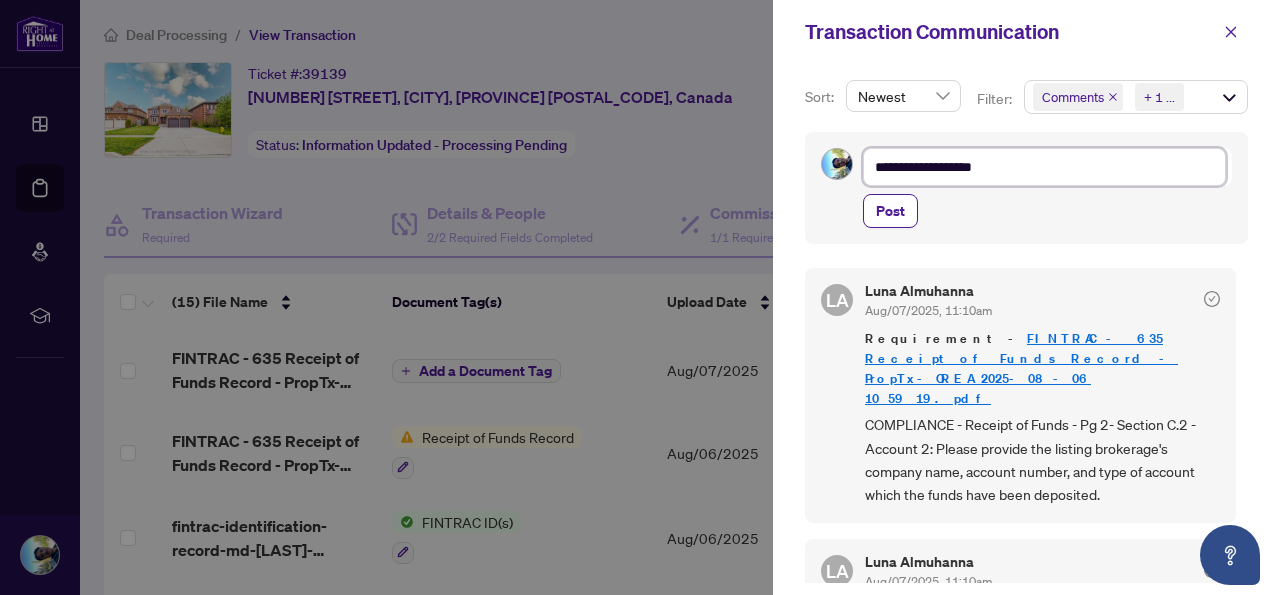 type on "**********" 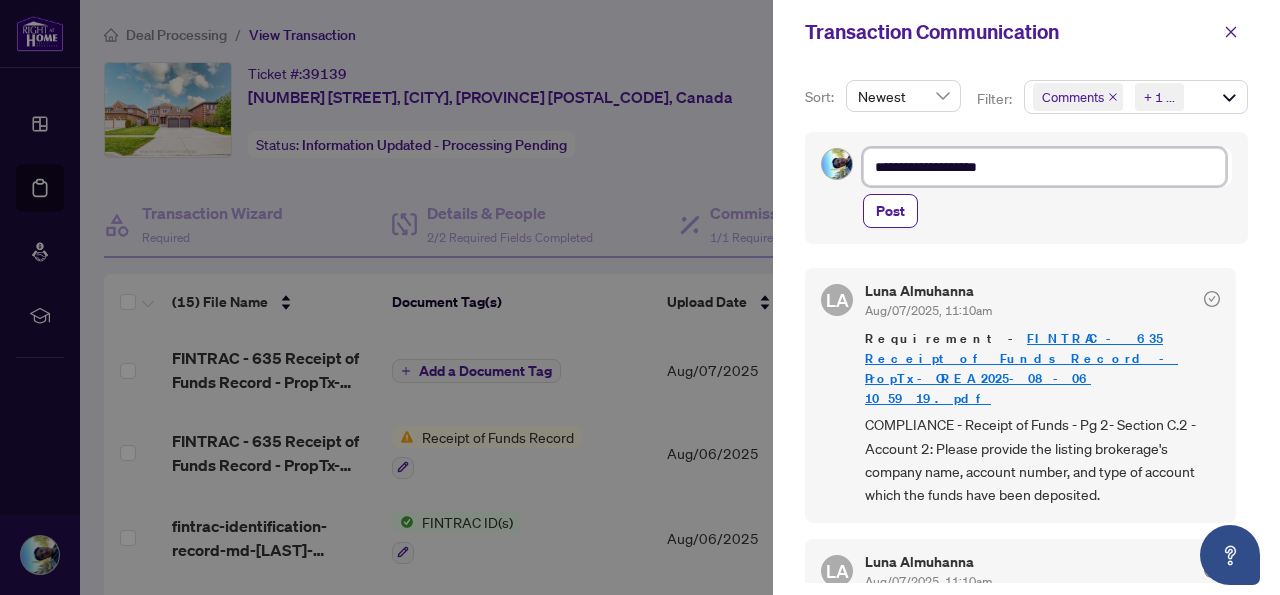 type on "**********" 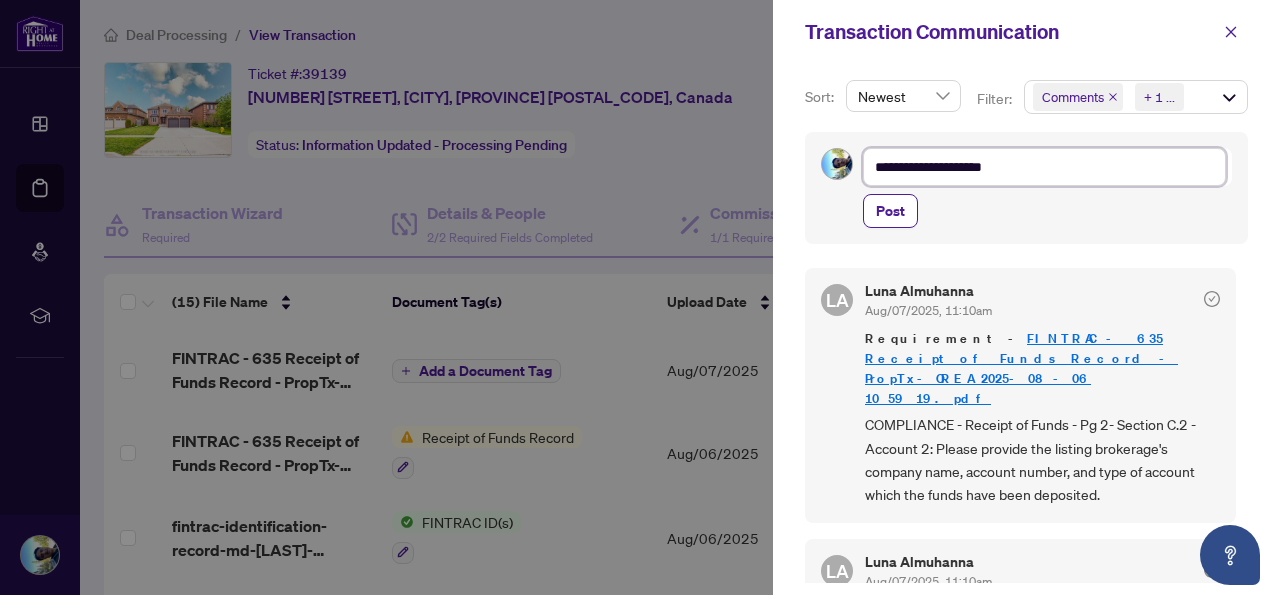 type on "**********" 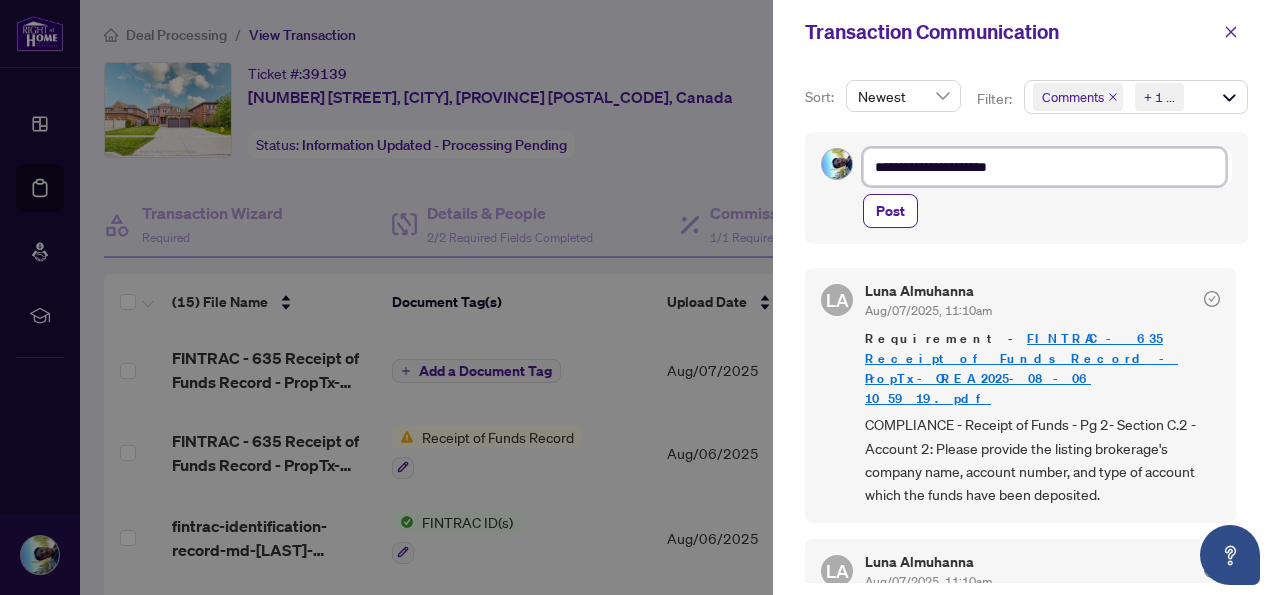 type on "**********" 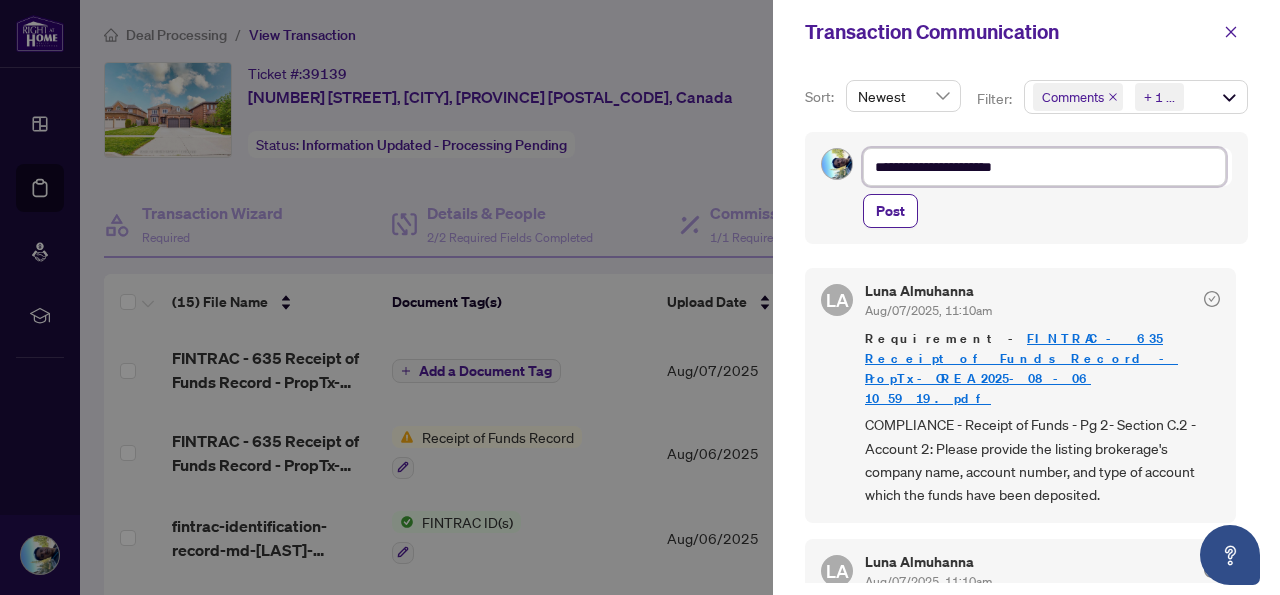 type on "**********" 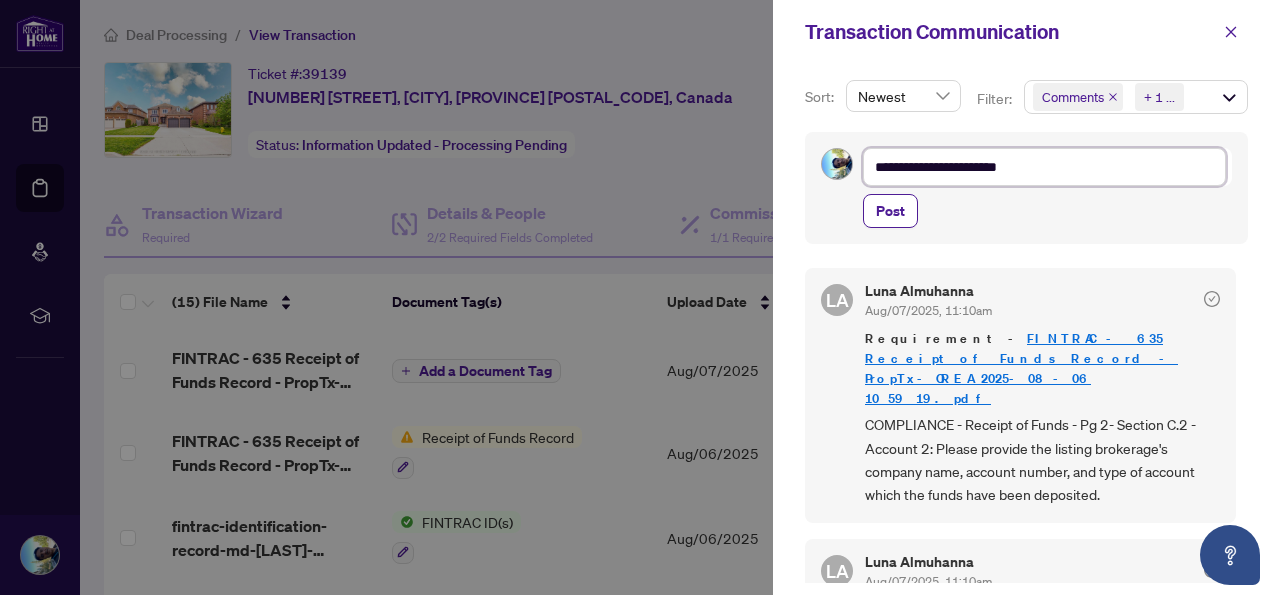 type on "**********" 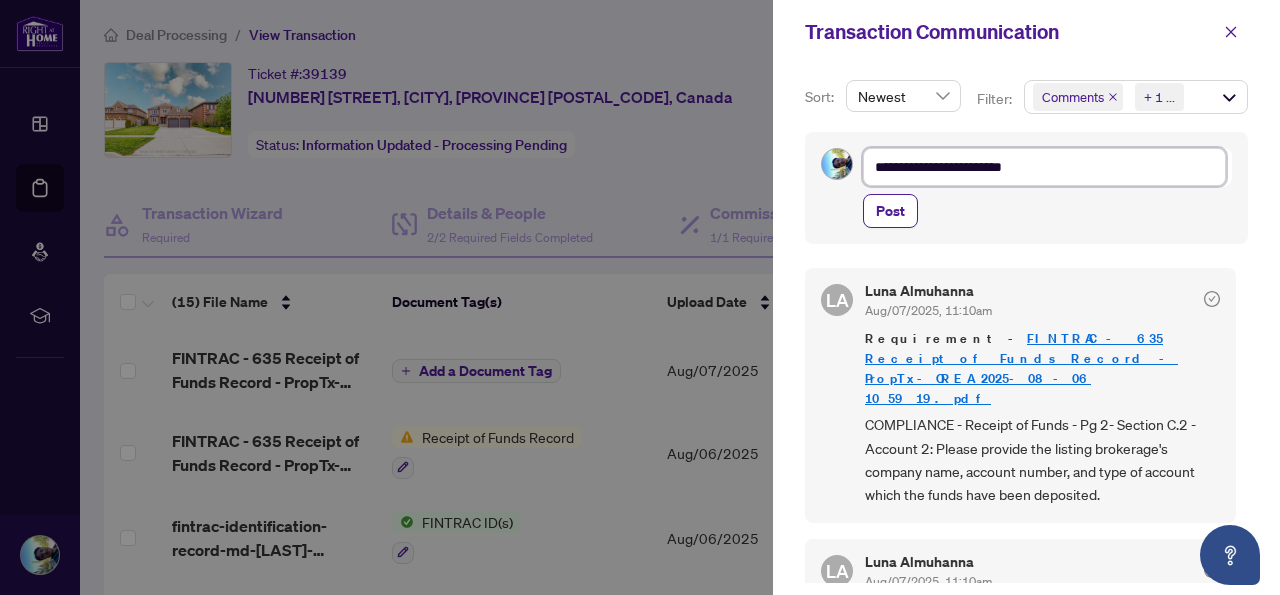 type on "**********" 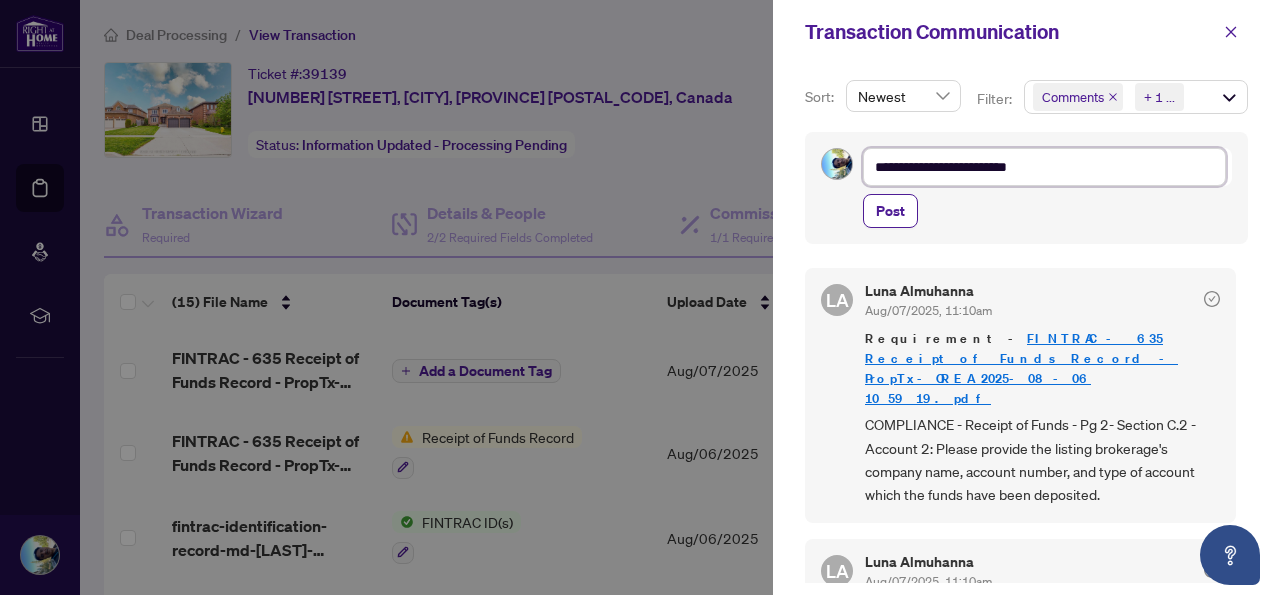 type on "**********" 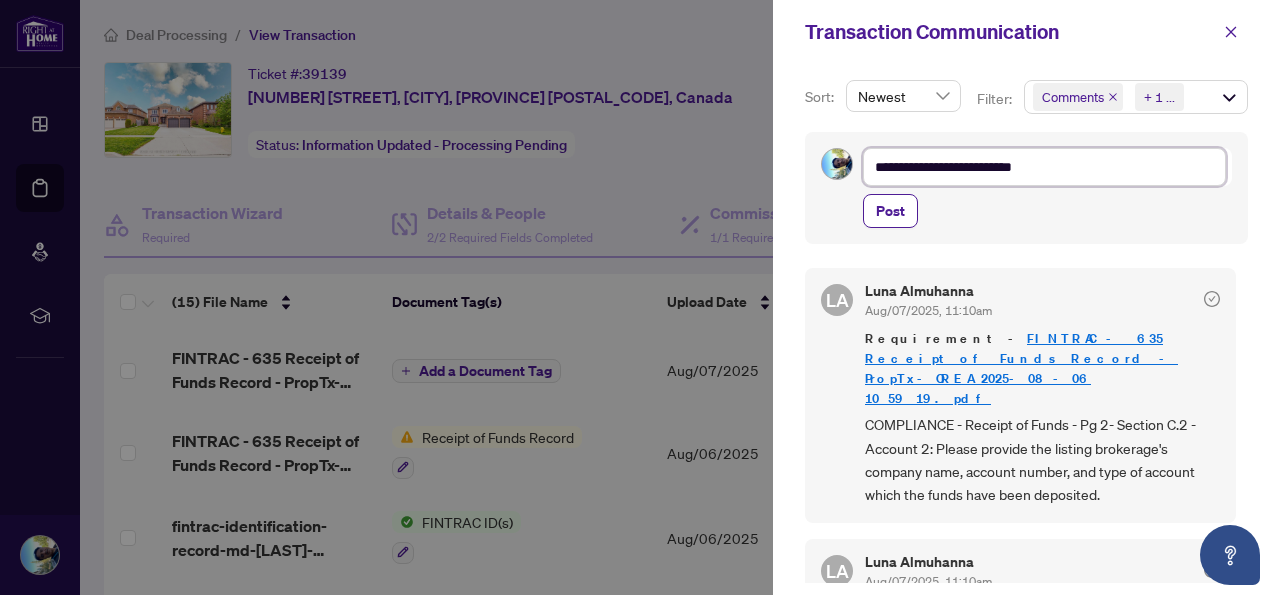 type on "**********" 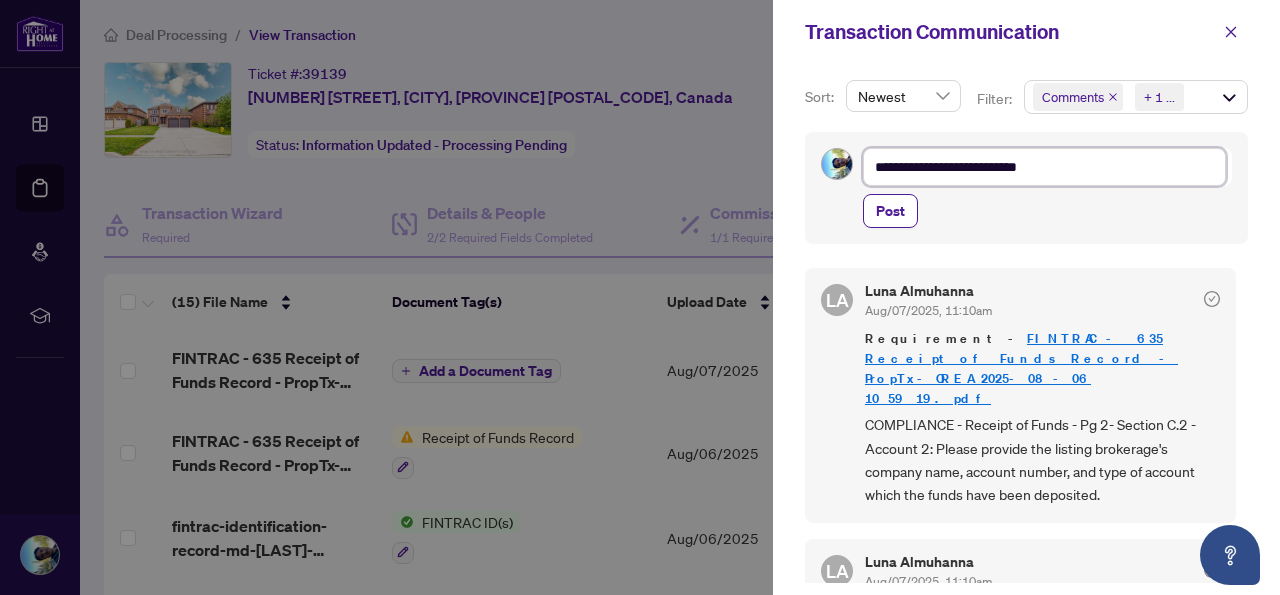 type on "**********" 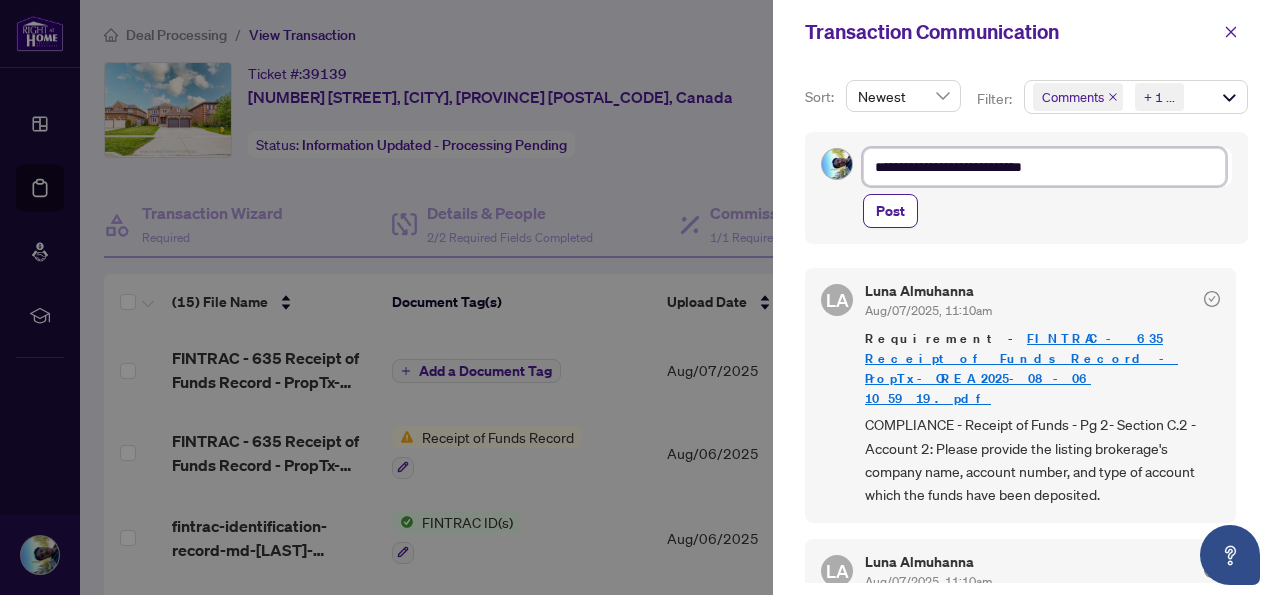 type on "**********" 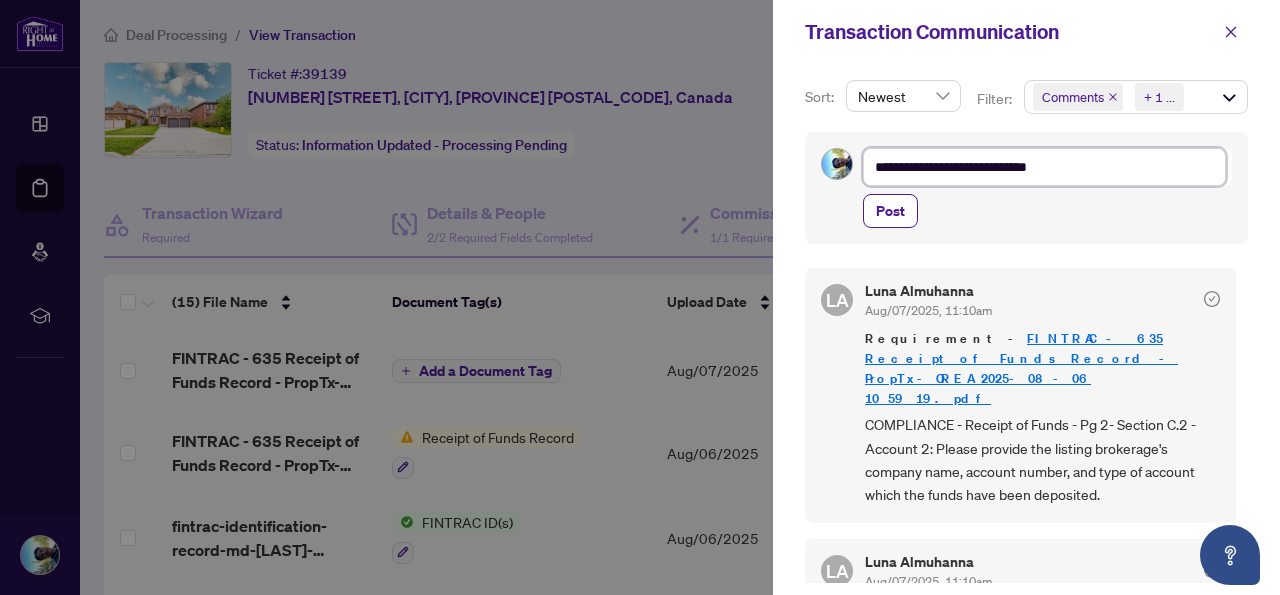 type on "**********" 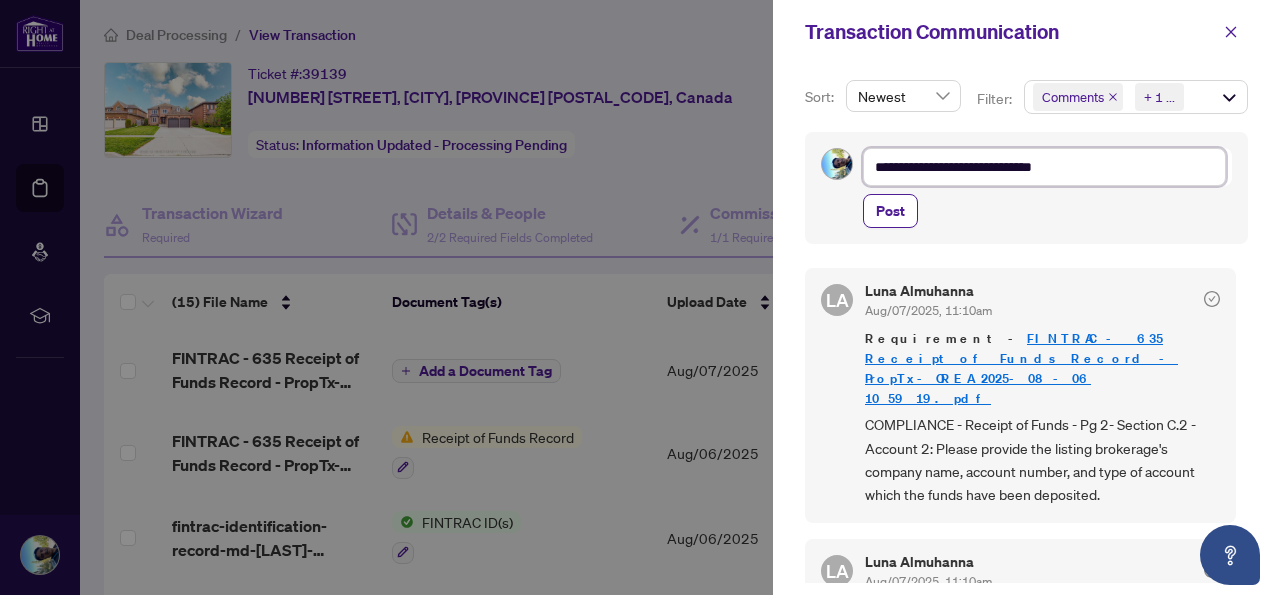 type on "**********" 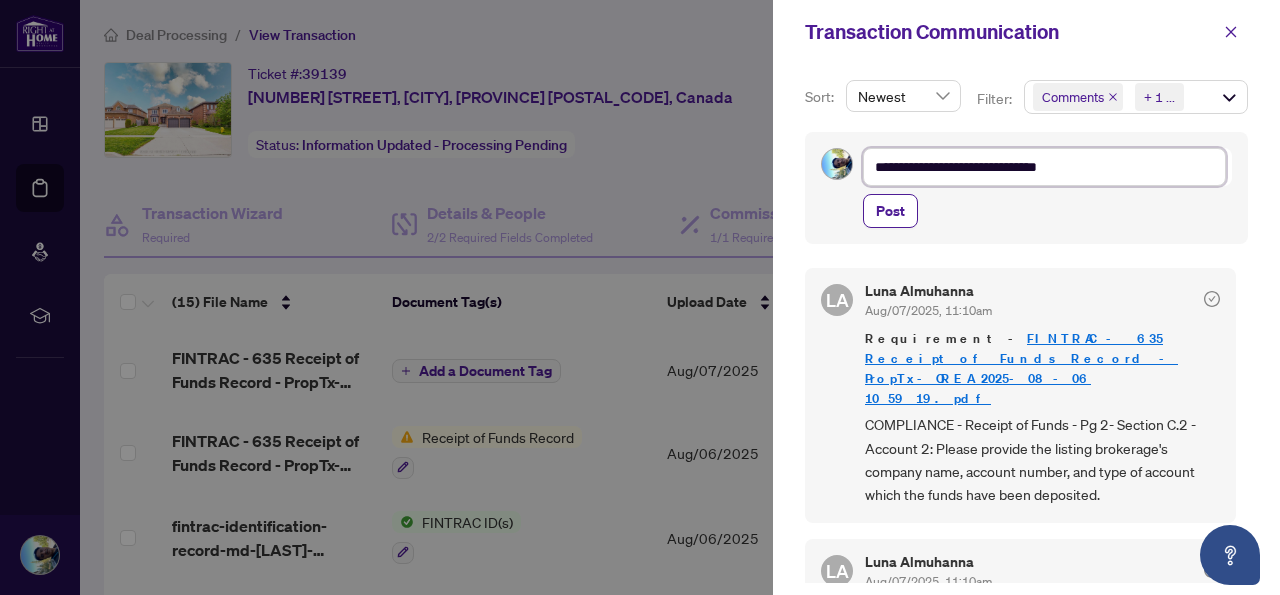 type on "**********" 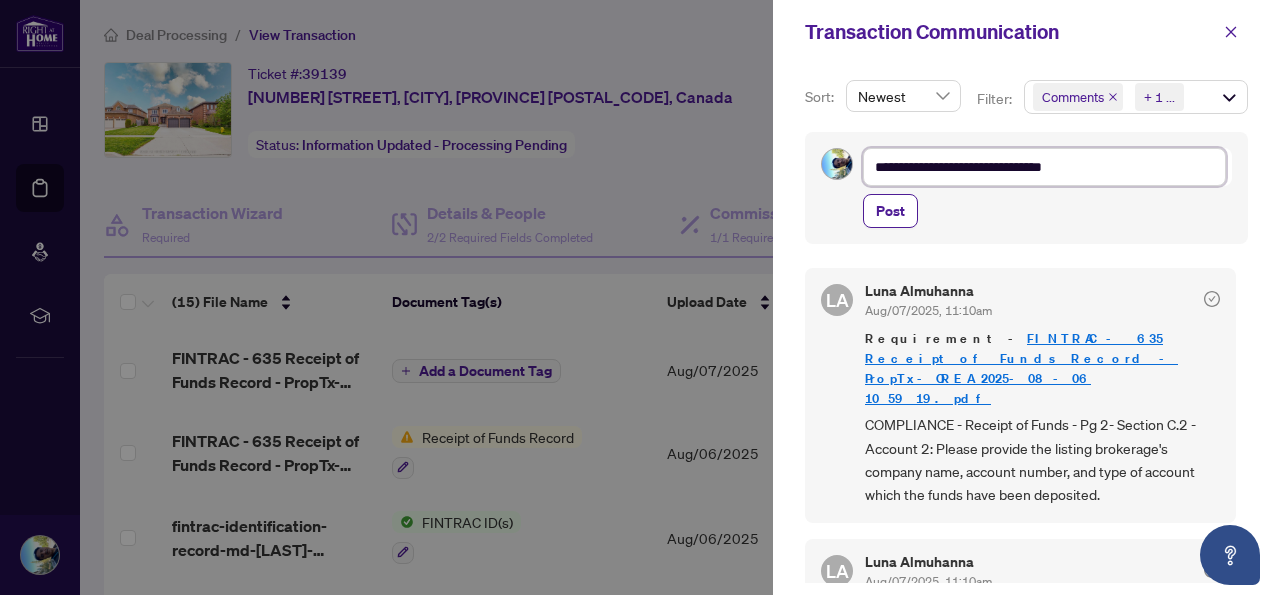 type on "**********" 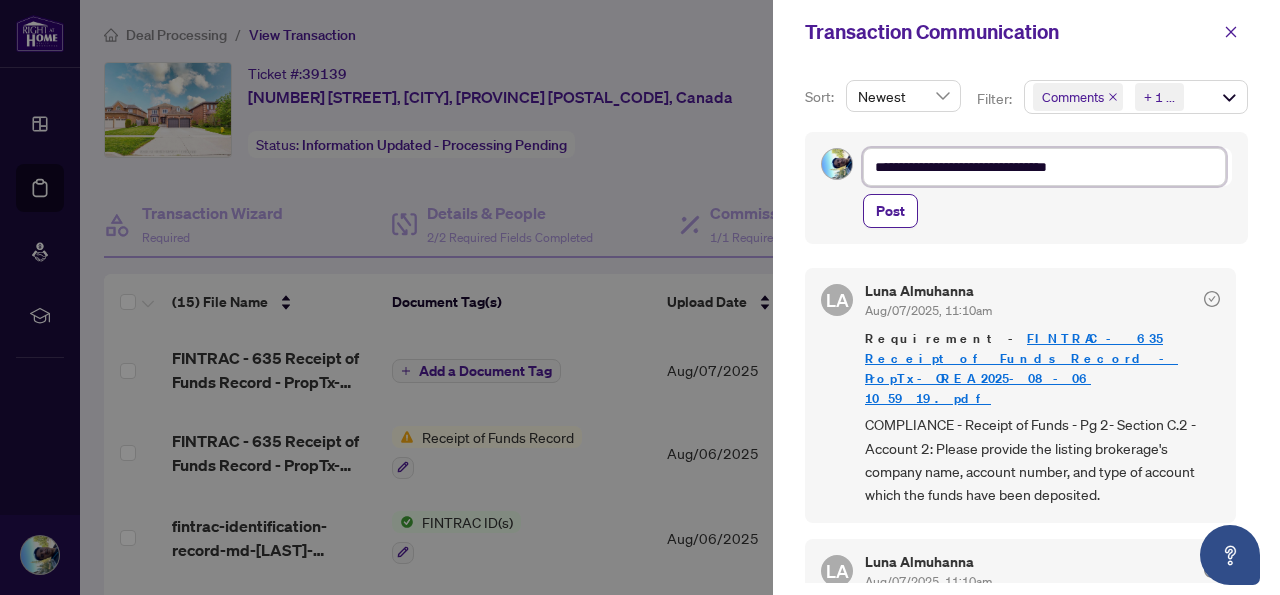 type on "**********" 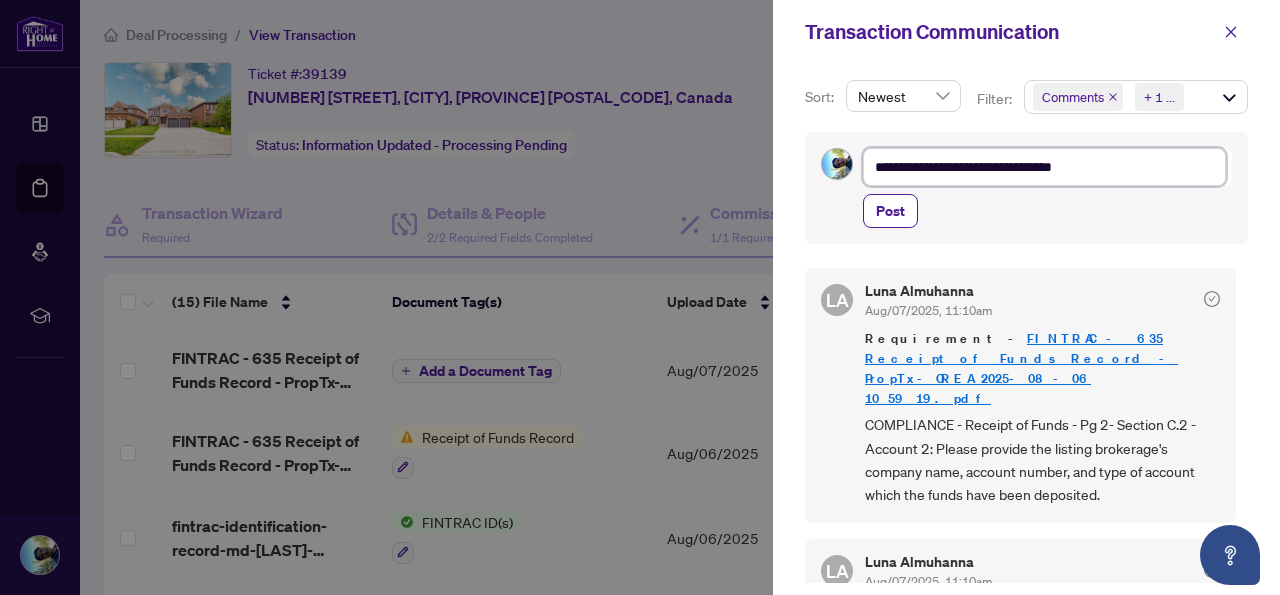 type on "**********" 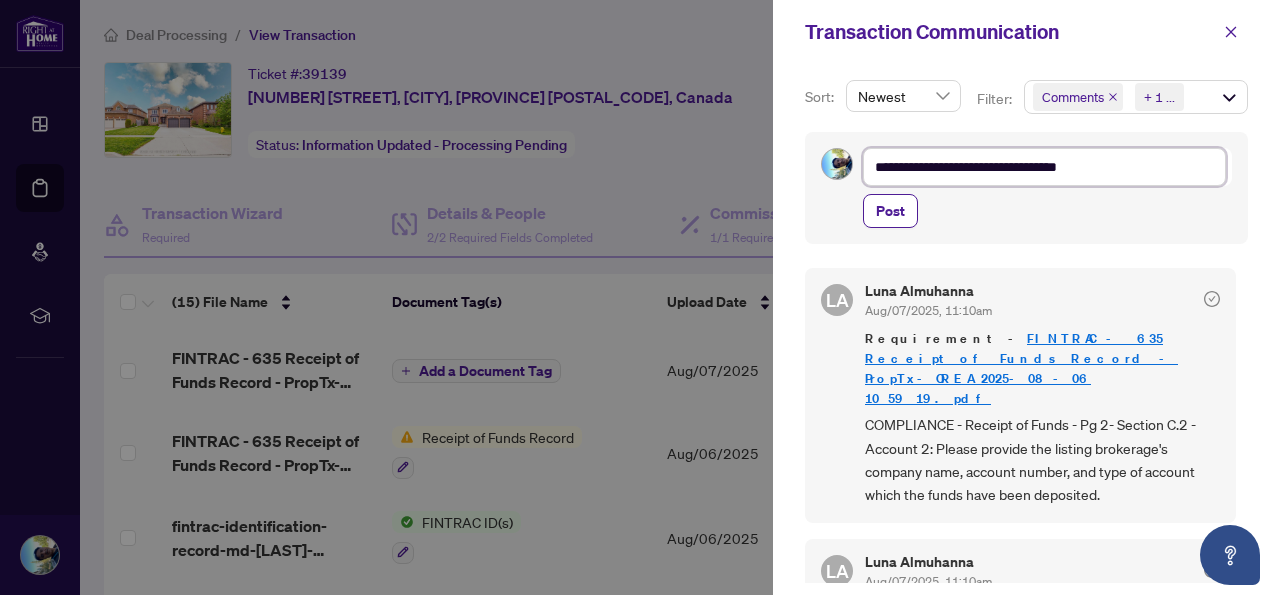 type on "**********" 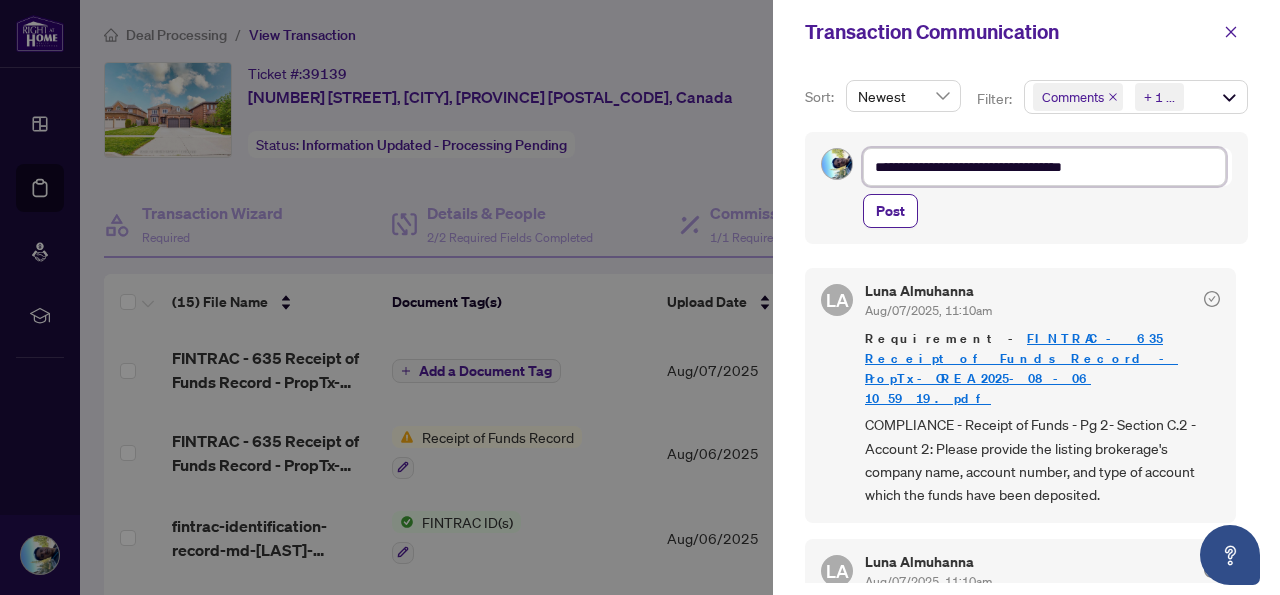 type on "**********" 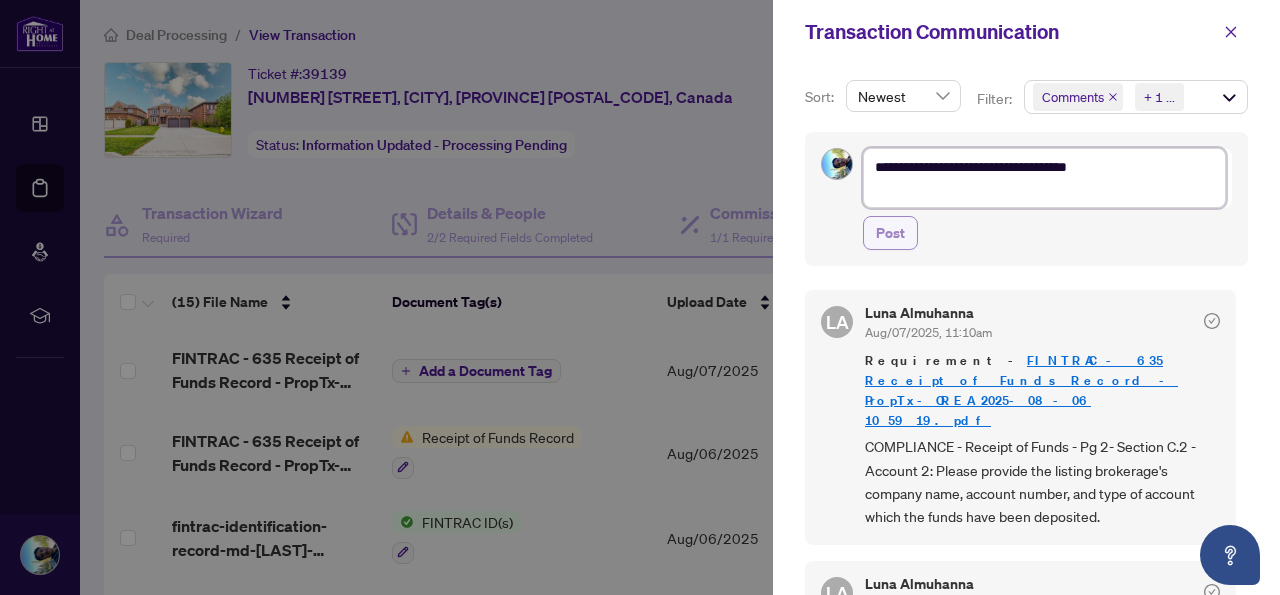 type on "**********" 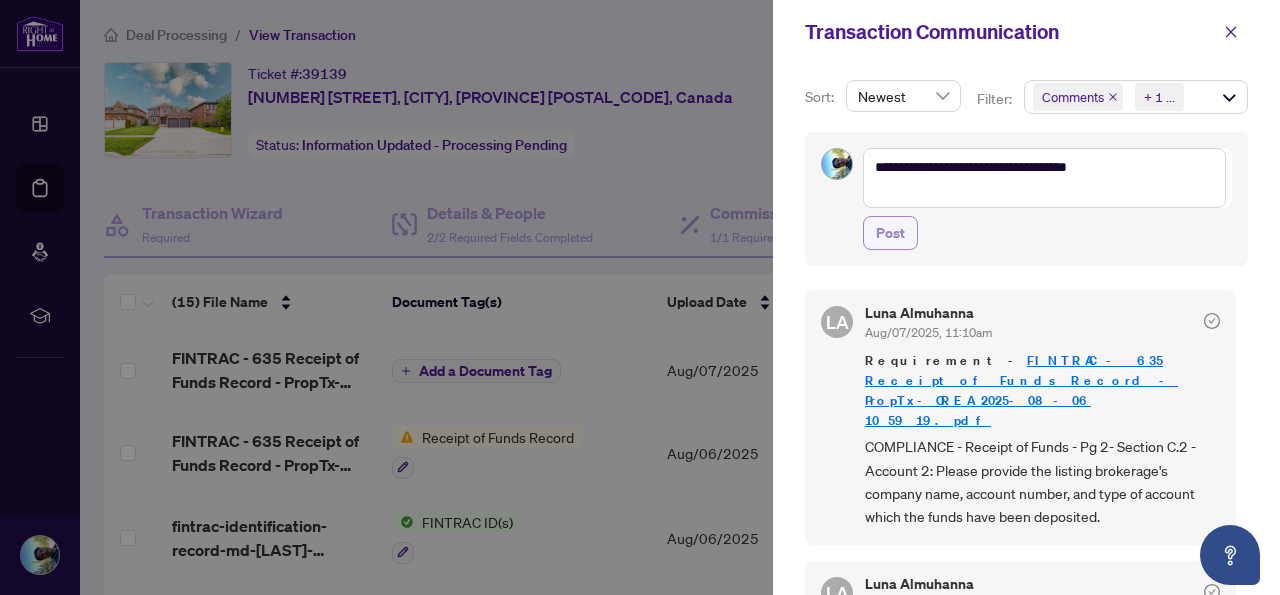 click on "Post" at bounding box center [890, 233] 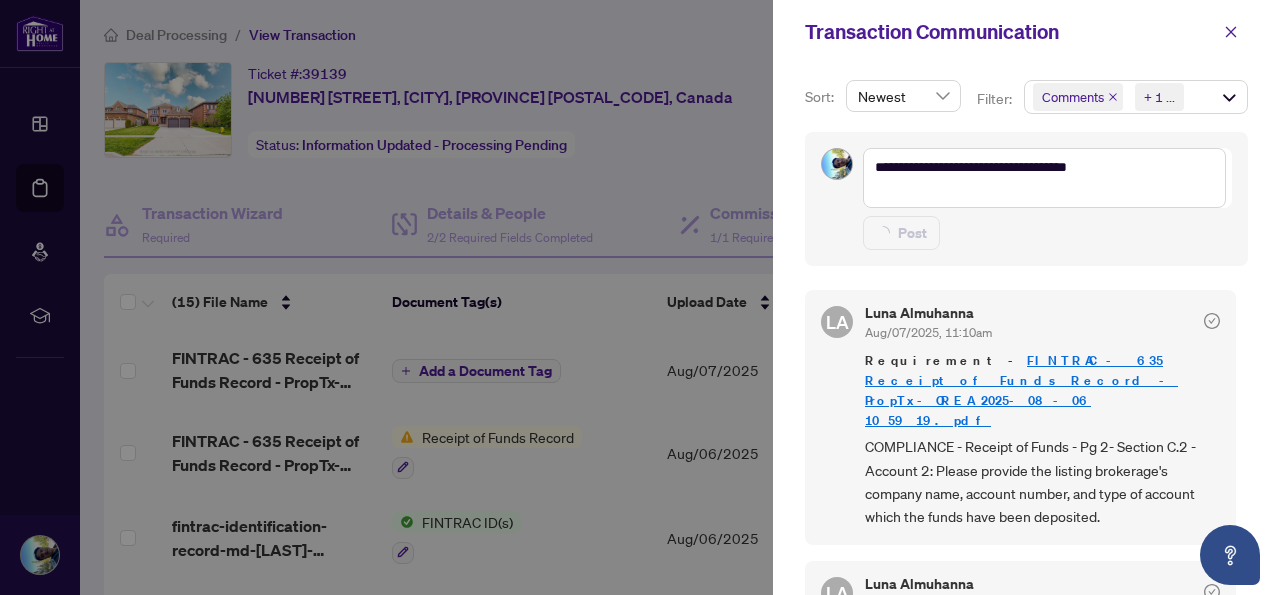 type 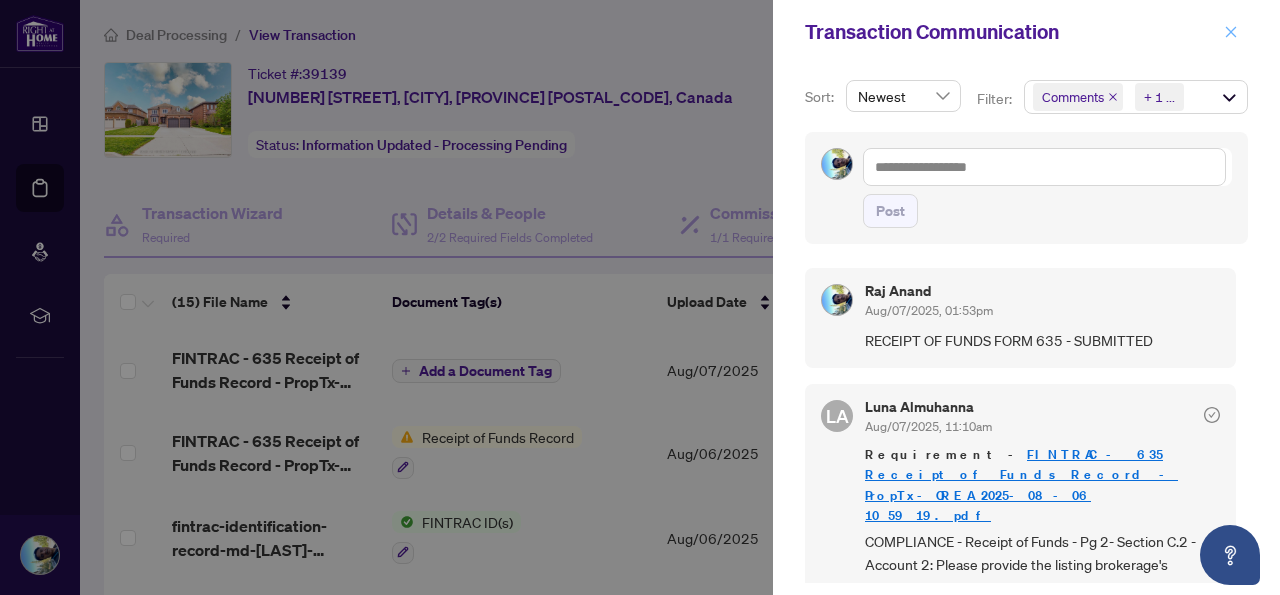 click 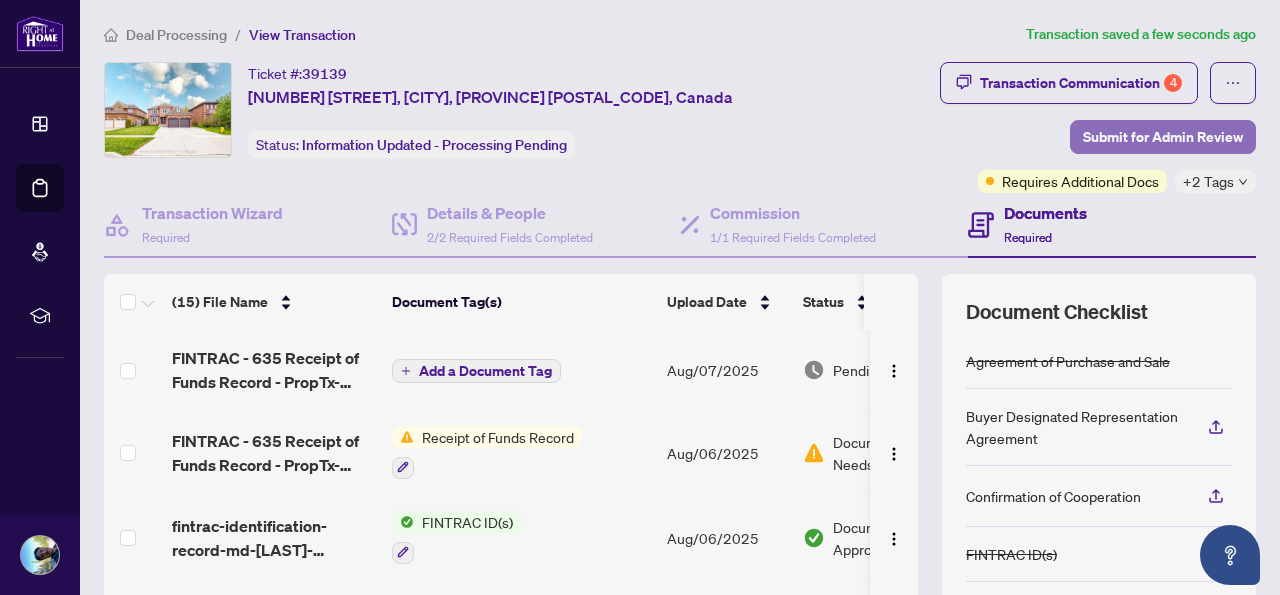 click on "Submit for Admin Review" at bounding box center (1163, 137) 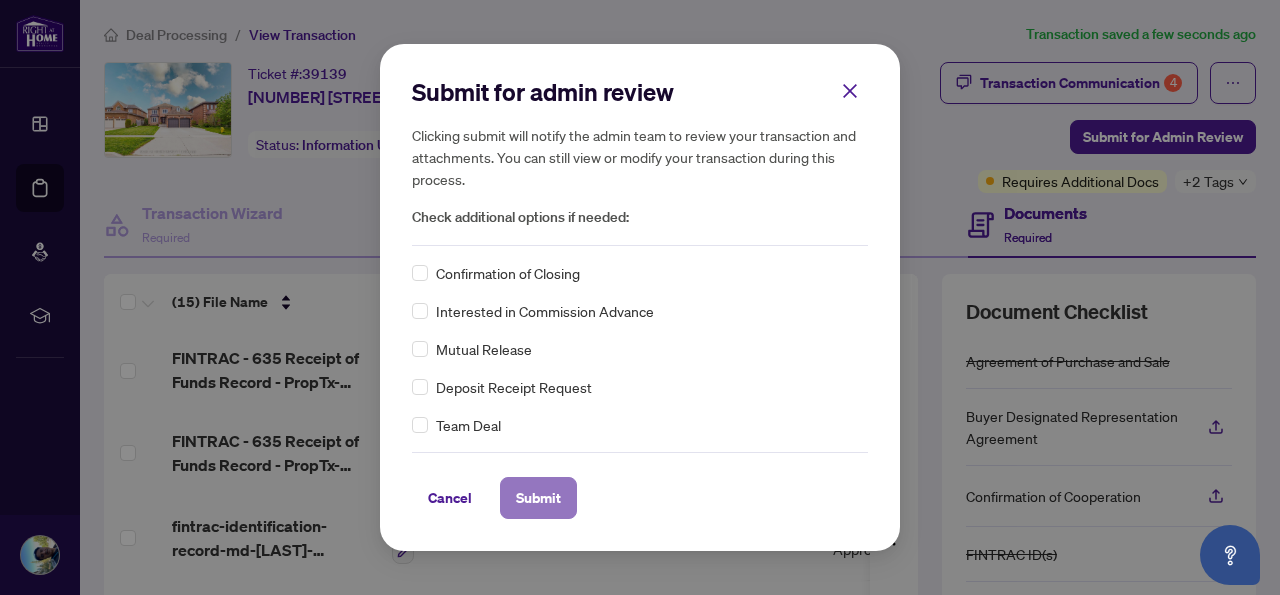 click on "Submit" at bounding box center (538, 498) 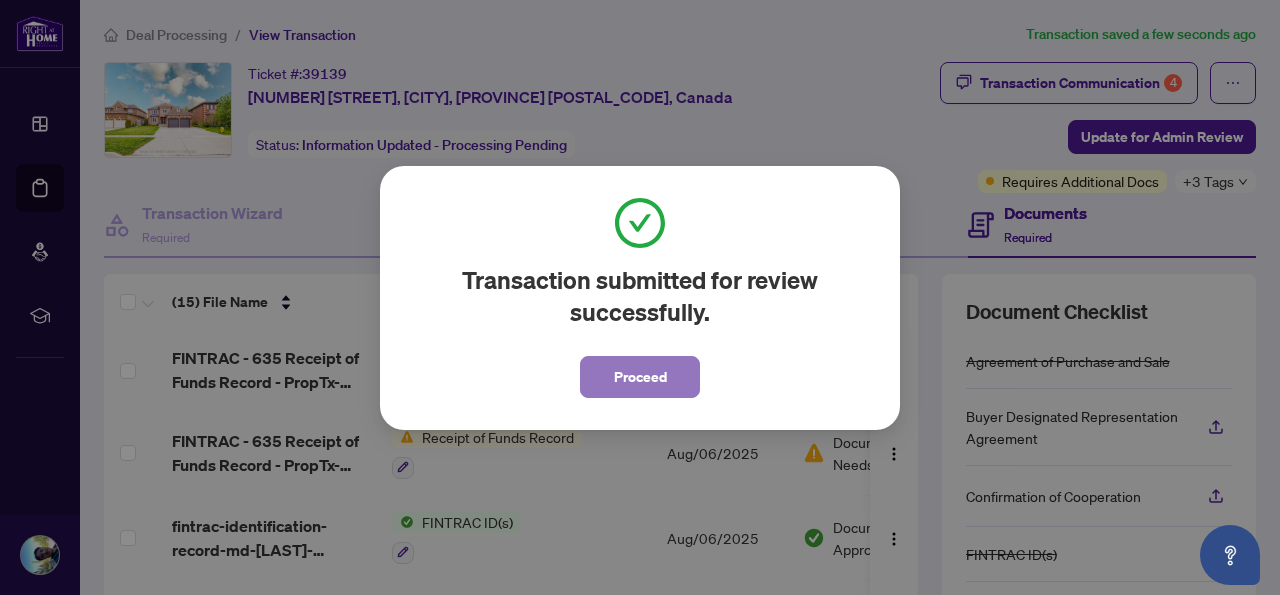 click on "Proceed" at bounding box center [640, 377] 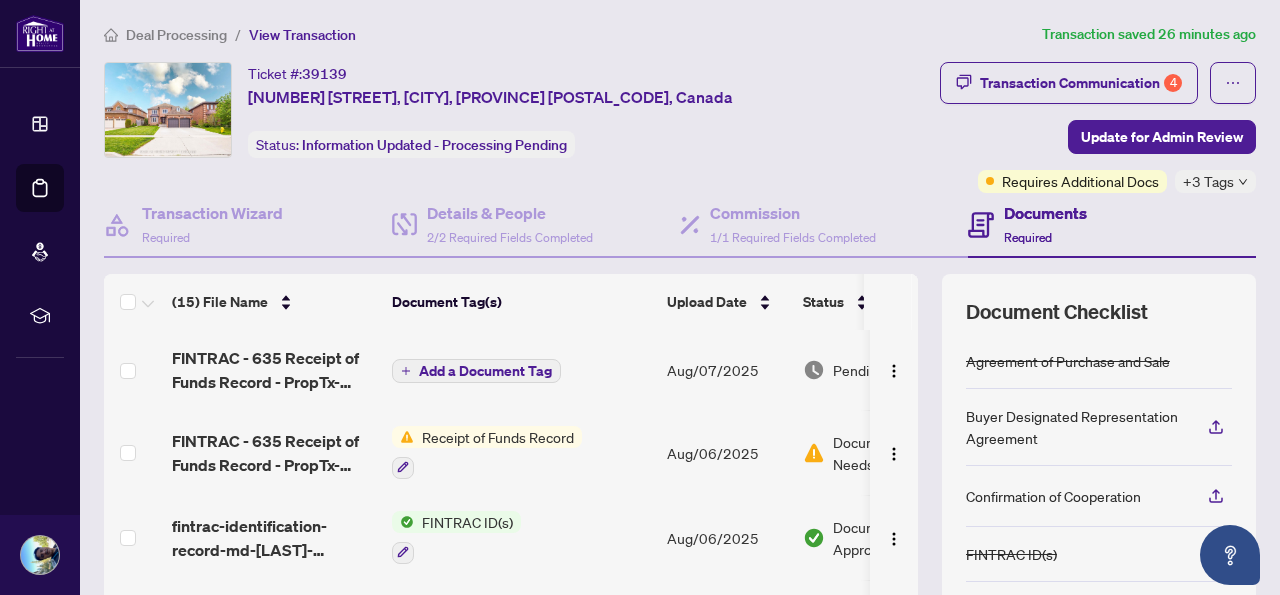 click on "Ticket #:  [NUMBER] [NUMBER] [STREET], [CITY], [PROVINCE] [POSTAL_CODE], Canada Status:   Information Updated - Processing Pending" at bounding box center [468, 110] 